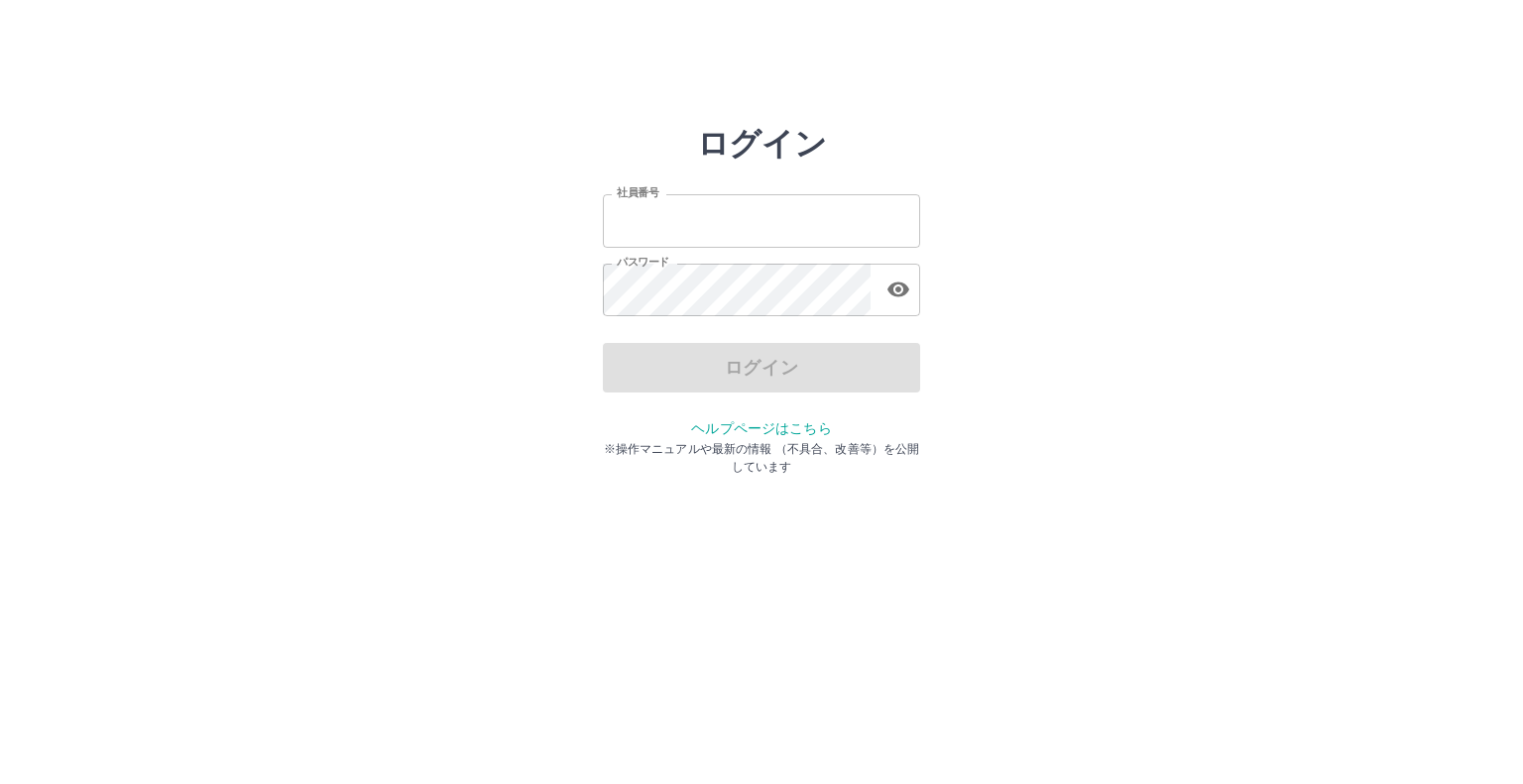 scroll, scrollTop: 0, scrollLeft: 0, axis: both 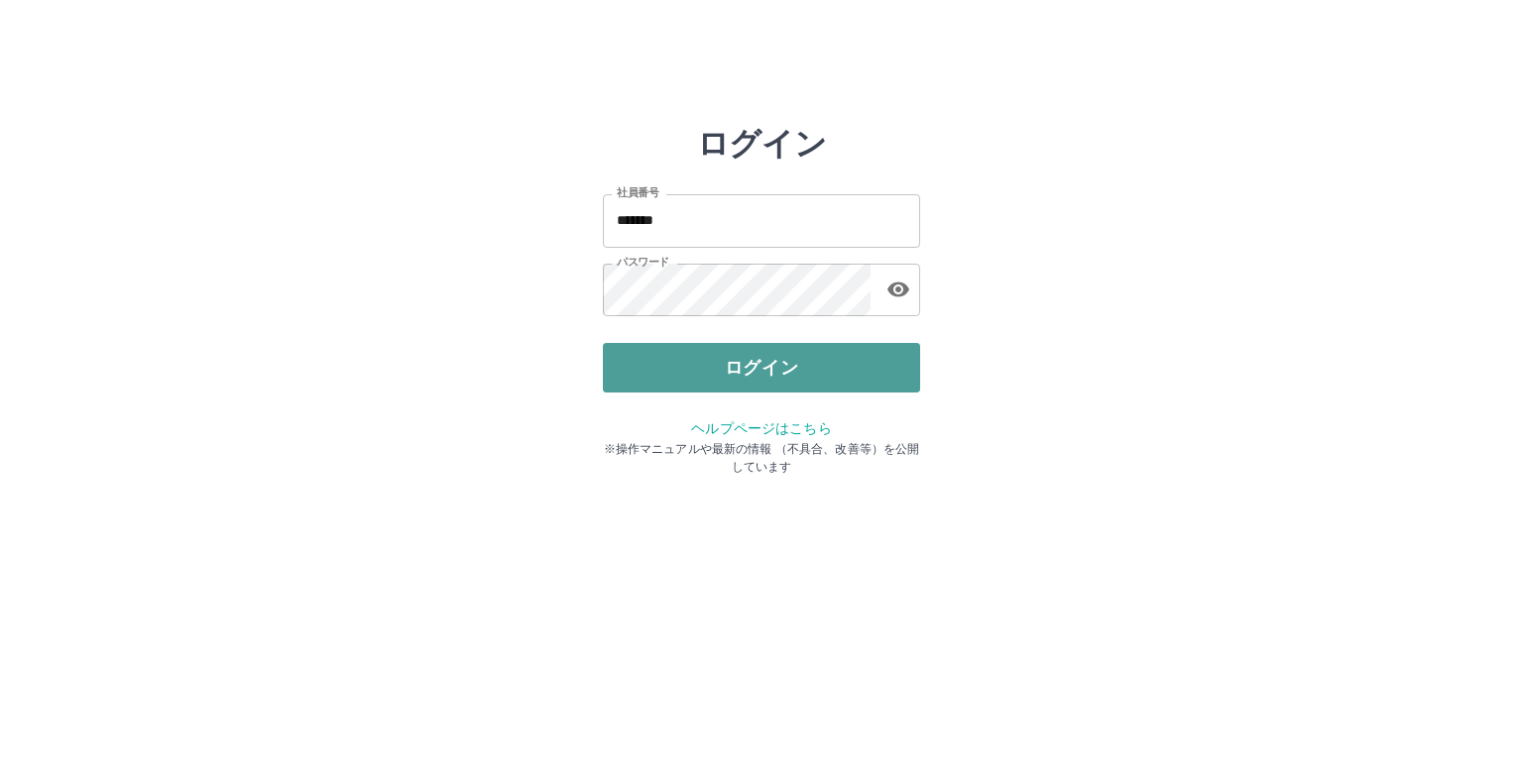 click on "ログイン" at bounding box center [762, 368] 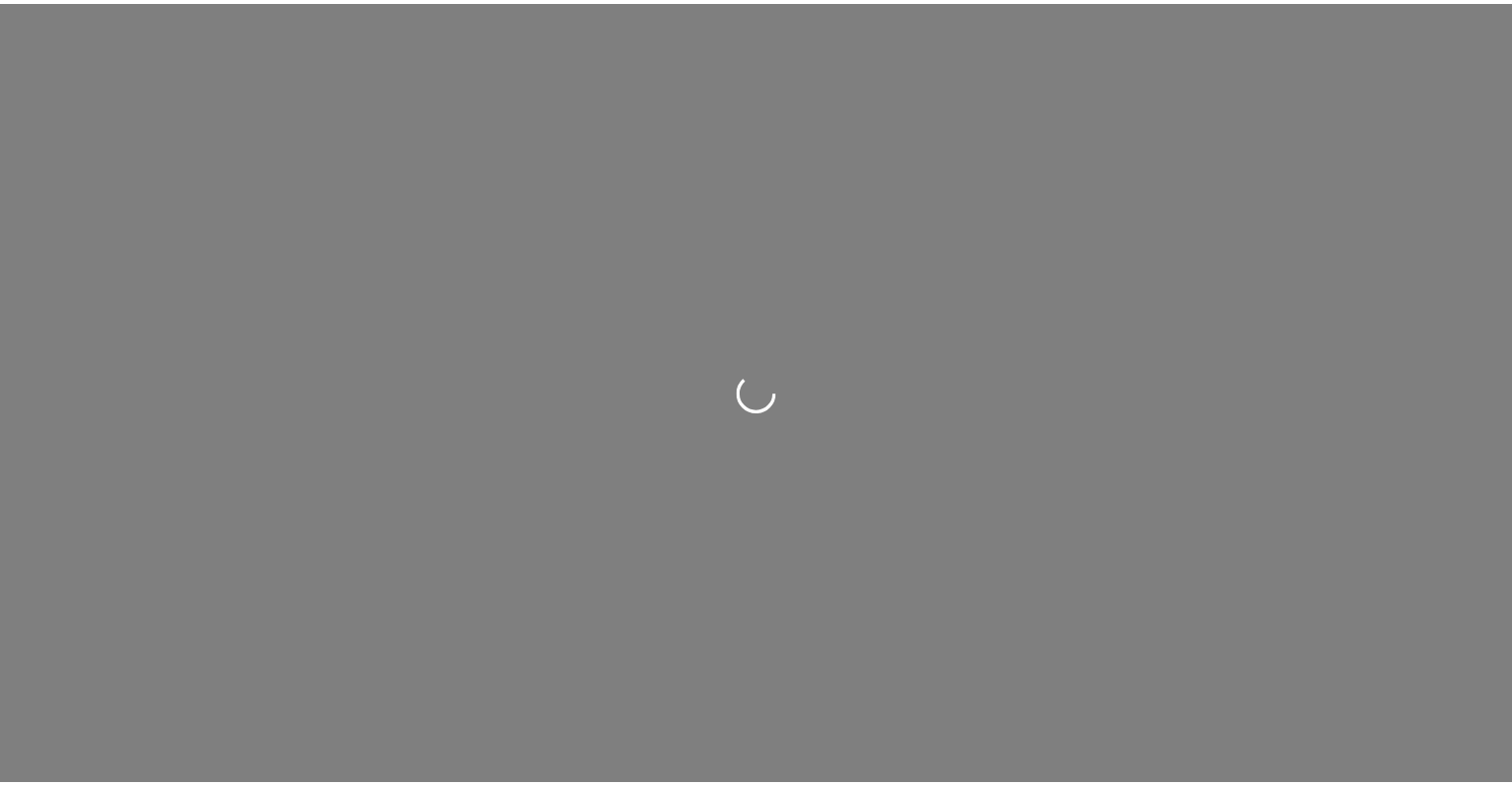 scroll, scrollTop: 0, scrollLeft: 0, axis: both 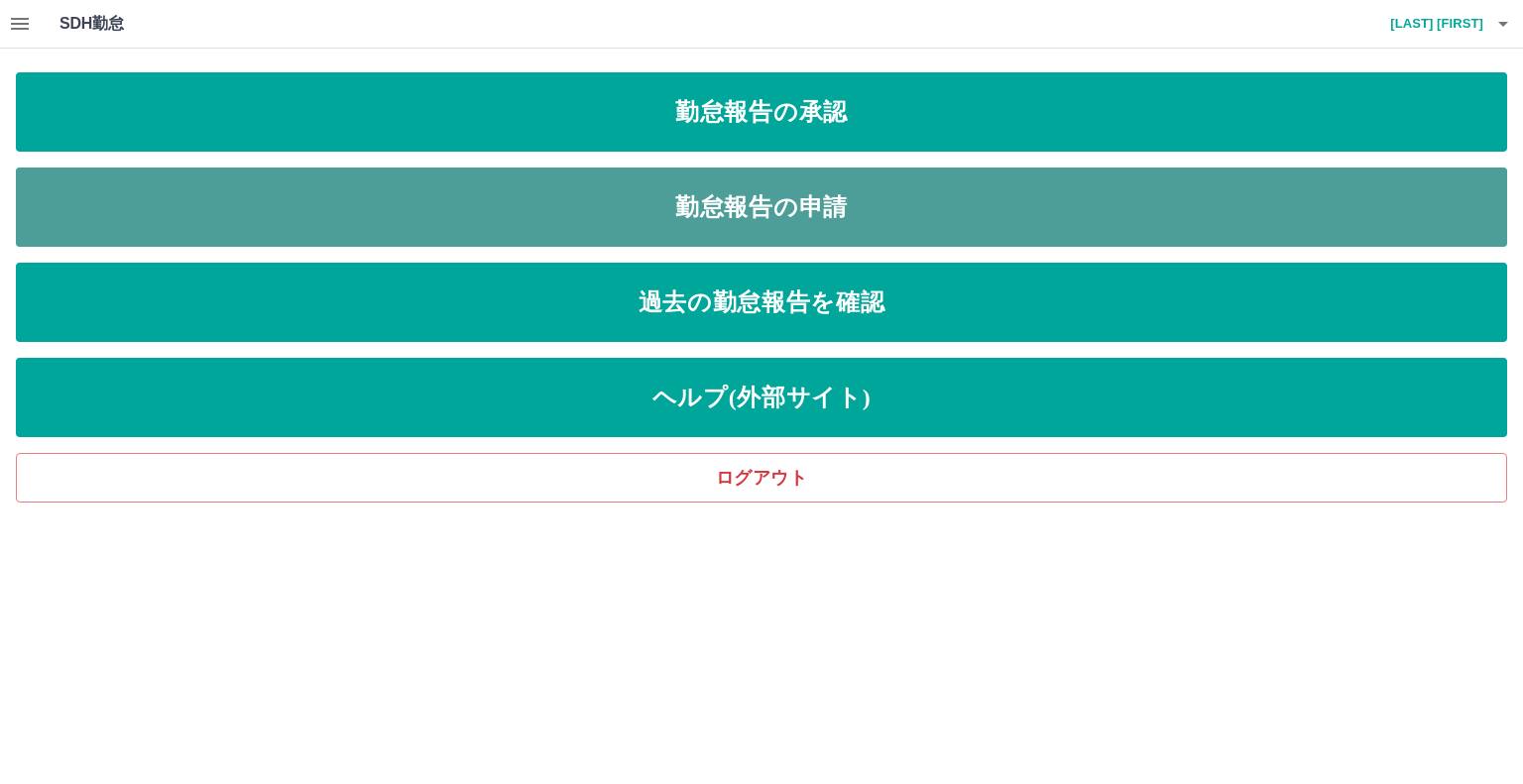 click on "勤怠報告の申請" at bounding box center [762, 207] 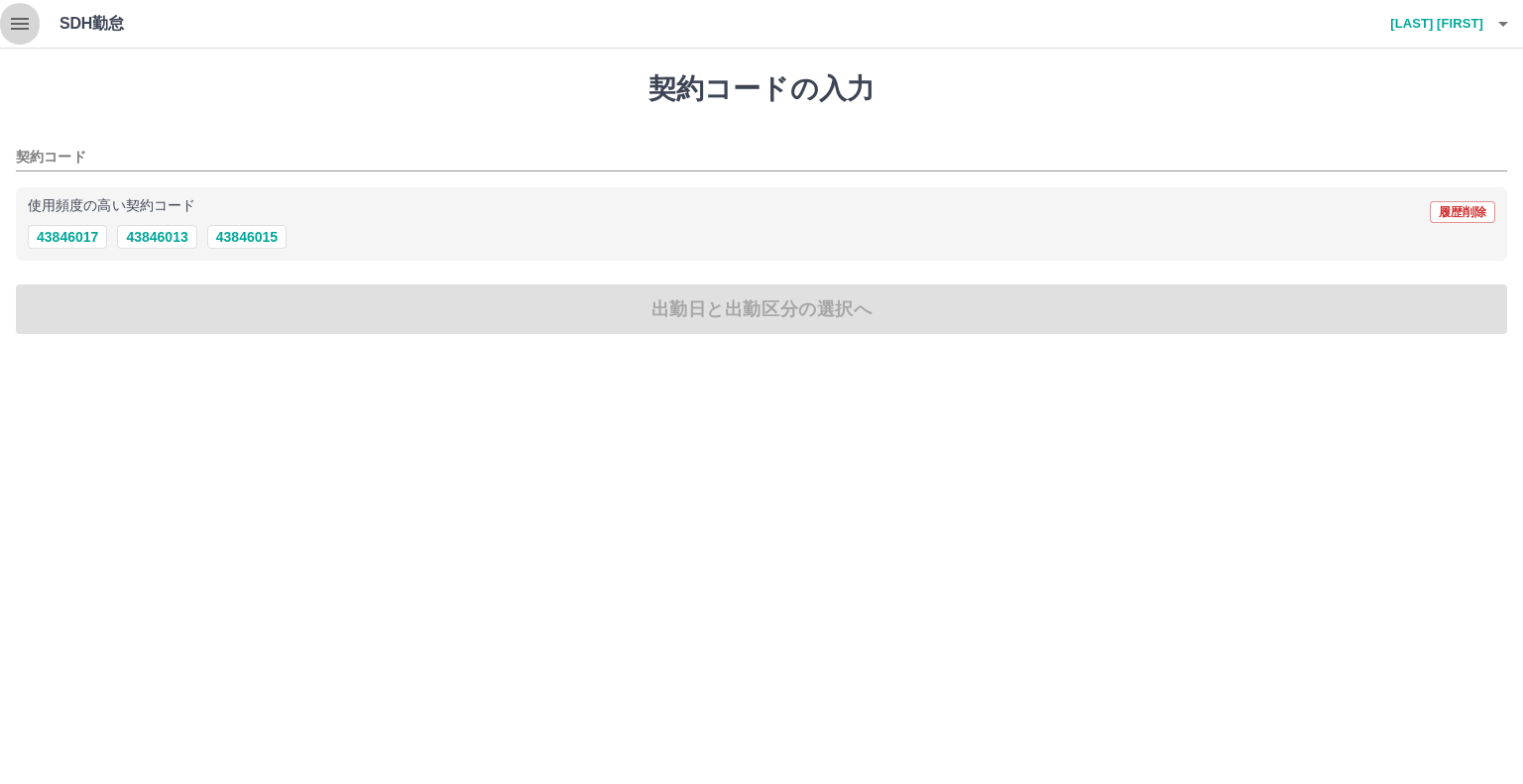 click 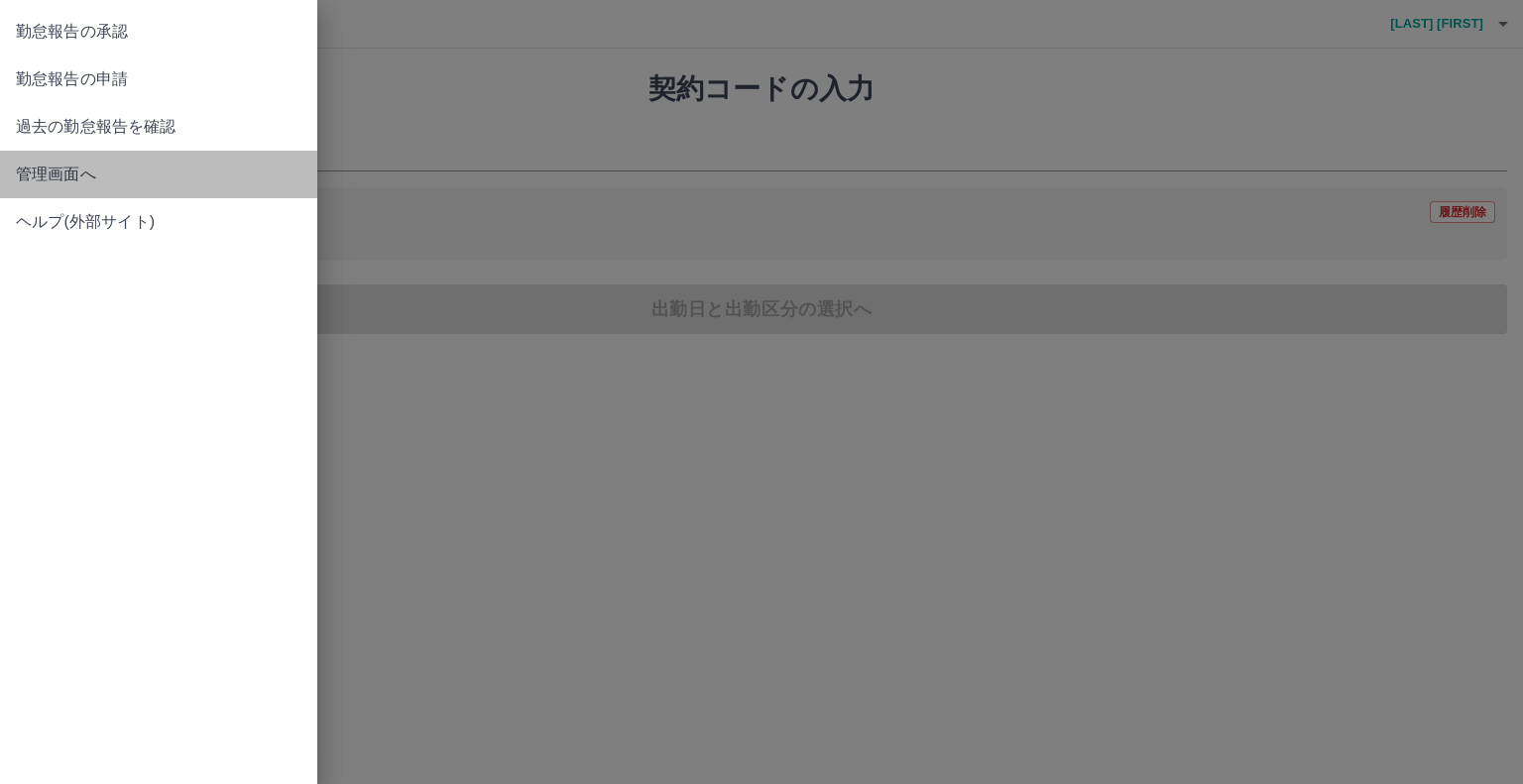 click on "管理画面へ" at bounding box center (159, 174) 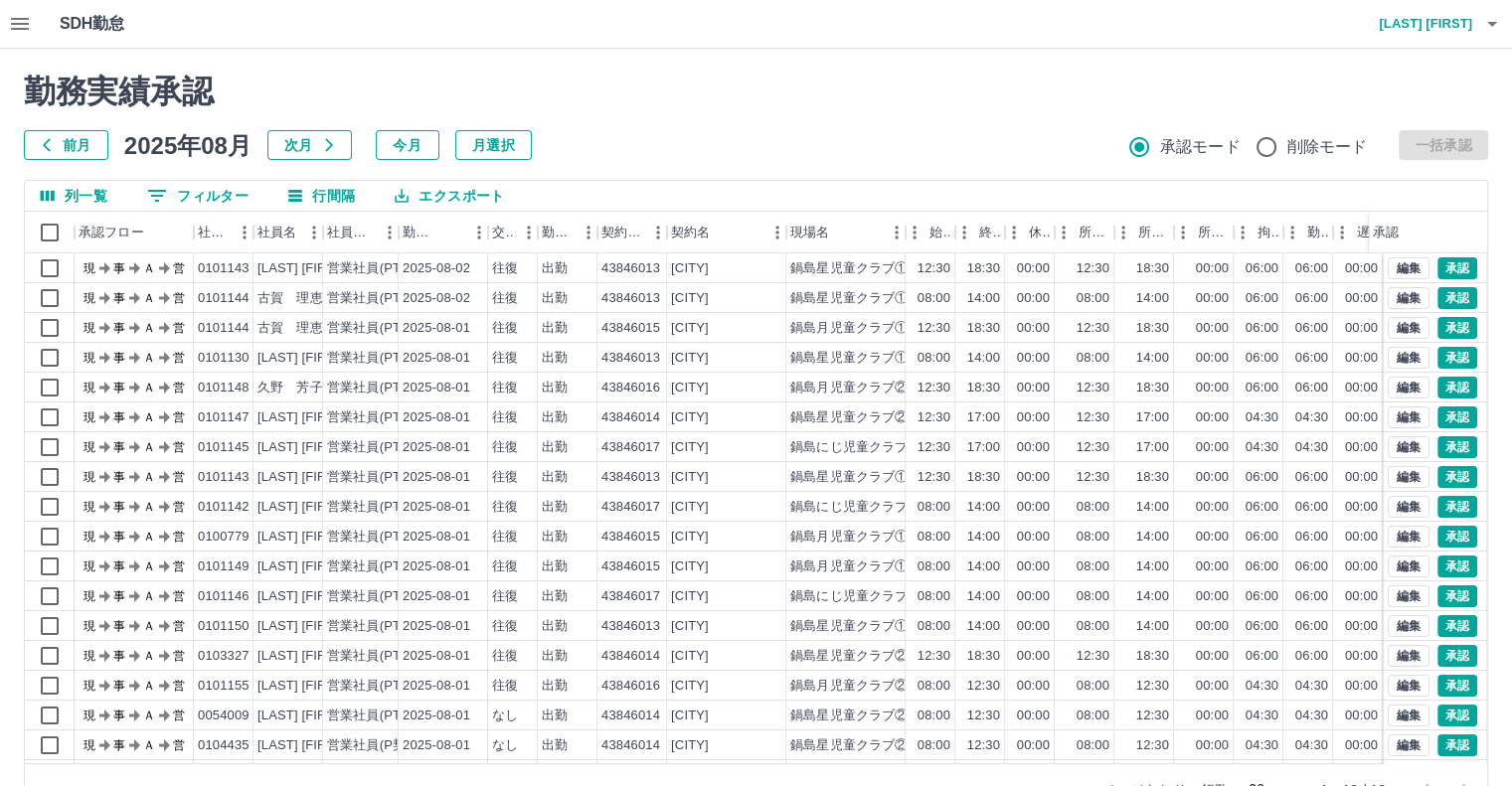 scroll, scrollTop: 41, scrollLeft: 0, axis: vertical 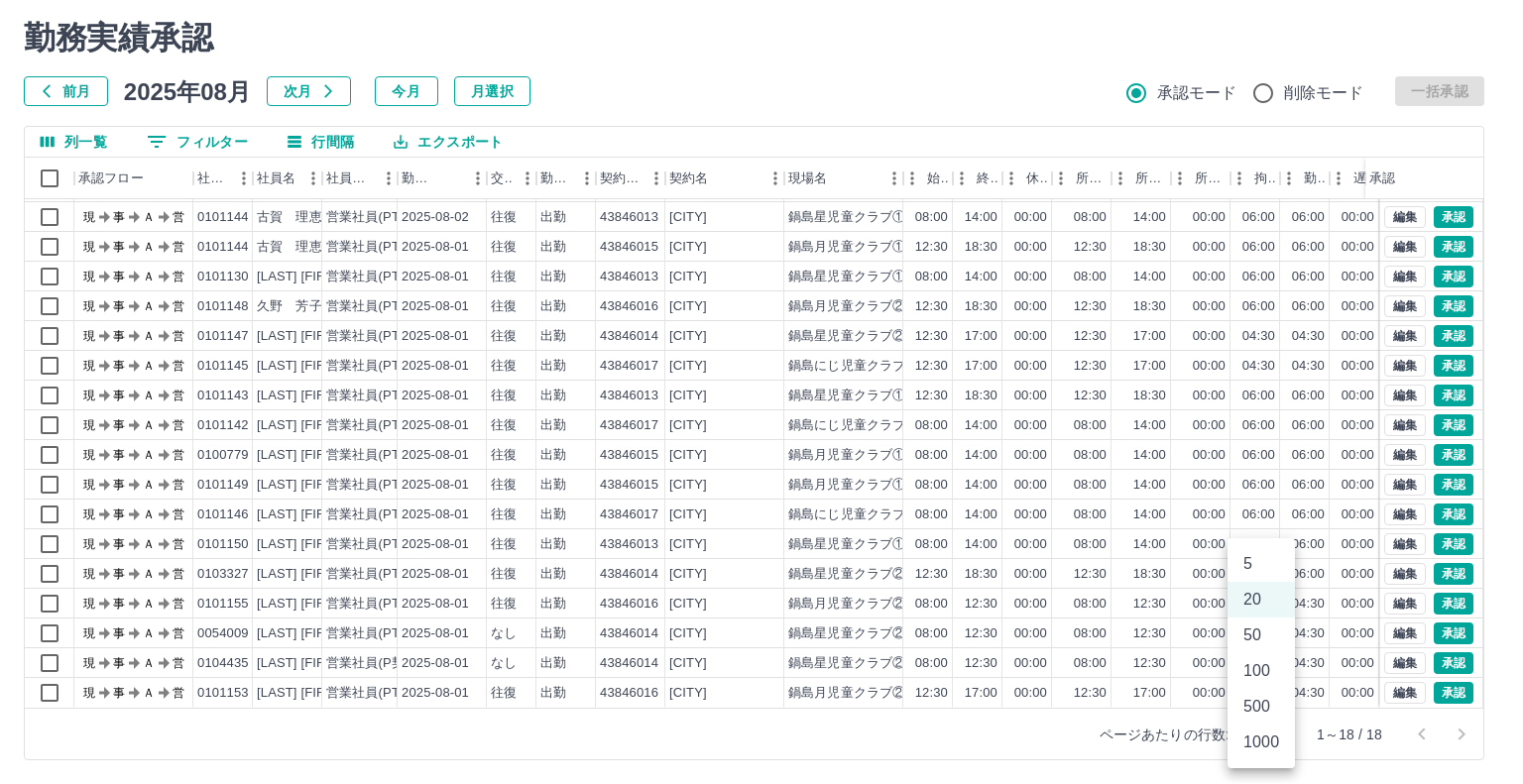 click on "SDH勤怠 [LAST] [FIRST] 勤務実績承認 前月 2025年08月 次月 今月 月選択 承認モード 削除モード 一括承認 列一覧 0 フィルター 行間隔 エクスポート 承認フロー 社員番号 社員名 社員区分 勤務日 交通費 勤務区分 契約コード 契約名 現場名 始業 終業 休憩 所定開始 所定終業 所定休憩 拘束 勤務 遅刻等 コメント ステータス 承認 現 事 Ａ 営 0101143 [LAST] [FIRST] 営業社員(PT契約) 2025-08-02 往復 出勤 43846013 [CITY] [LOCATION] 12:30 18:30 00:00 12:30 18:30 00:00 06:00 06:00 00:00 現場責任者承認待 現 事 Ａ 営 0101144 [LAST] [FIRST] 営業社員(PT契約) 2025-08-02 往復 出勤 43846013 [CITY] [LOCATION] 08:00 14:00 00:00 08:00 14:00 00:00 06:00 06:00 00:00 現場責任者承認待 現 事 Ａ 営 0101144 [LAST] [FIRST] 営業社員(PT契約) 2025-08-01 往復 出勤 43846015 [CITY] [LOCATION] 12:30 18:30 00:00 12:30" at bounding box center [762, 365] 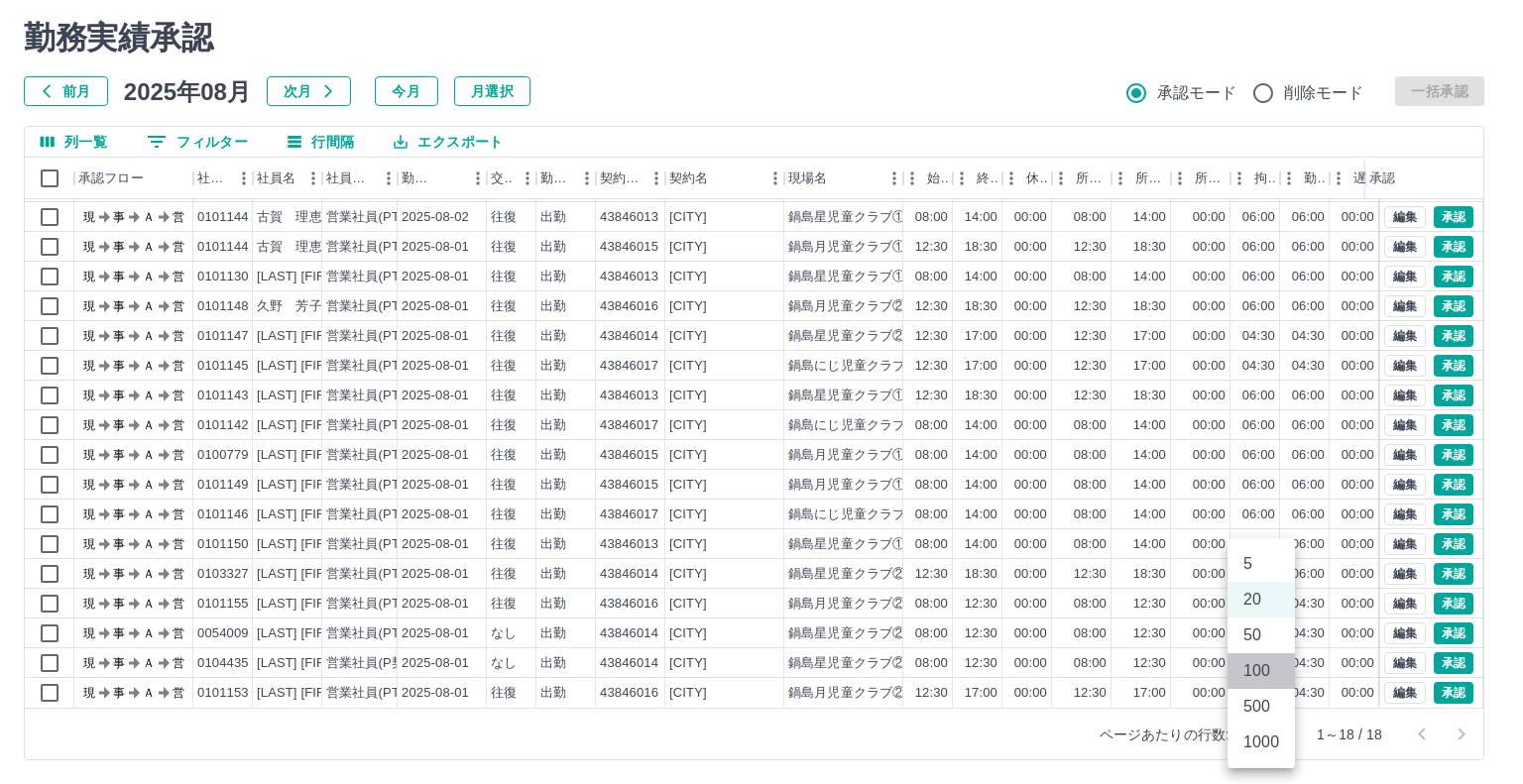 click on "100" at bounding box center (1261, 671) 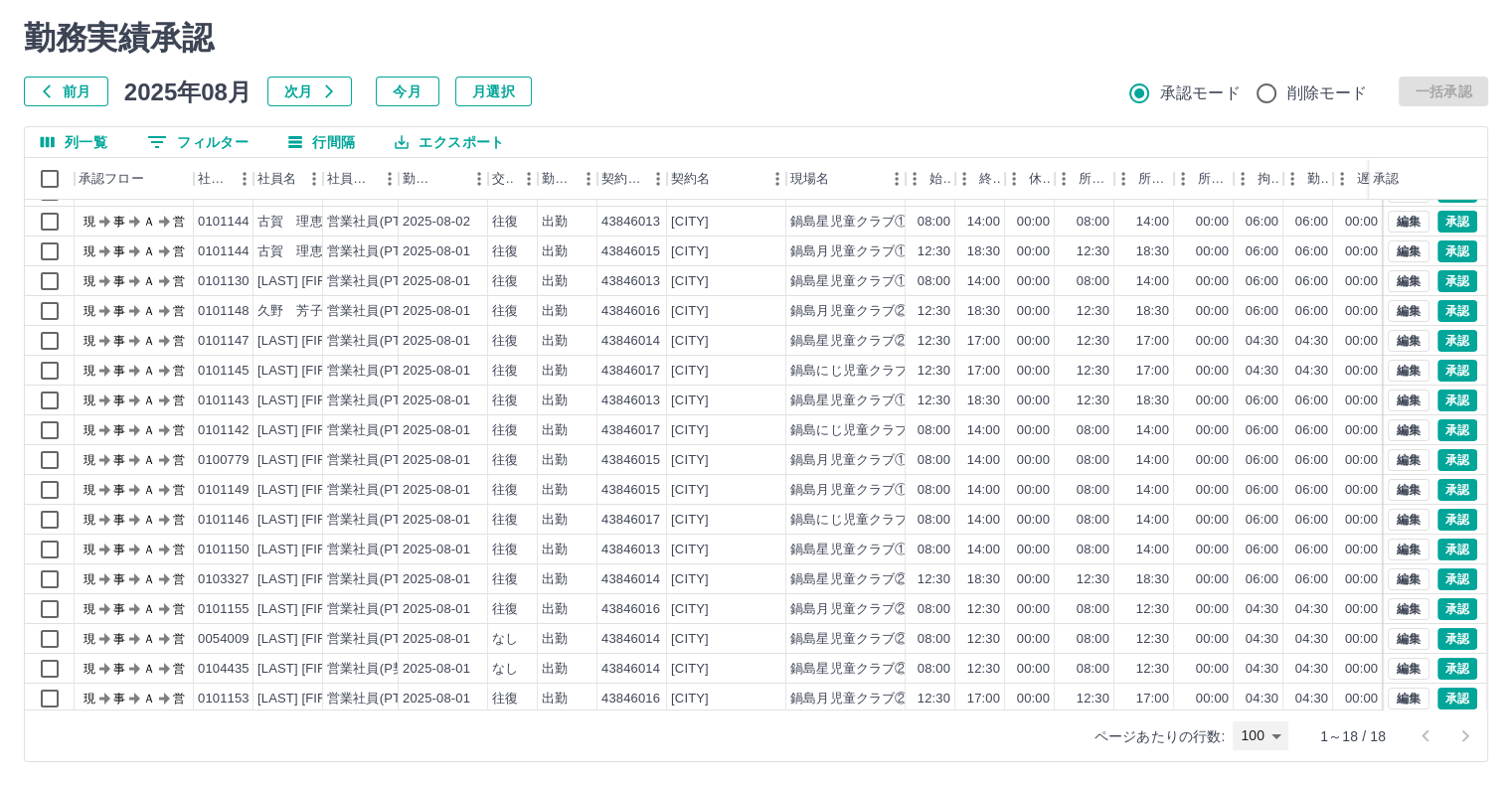 scroll, scrollTop: 41, scrollLeft: 0, axis: vertical 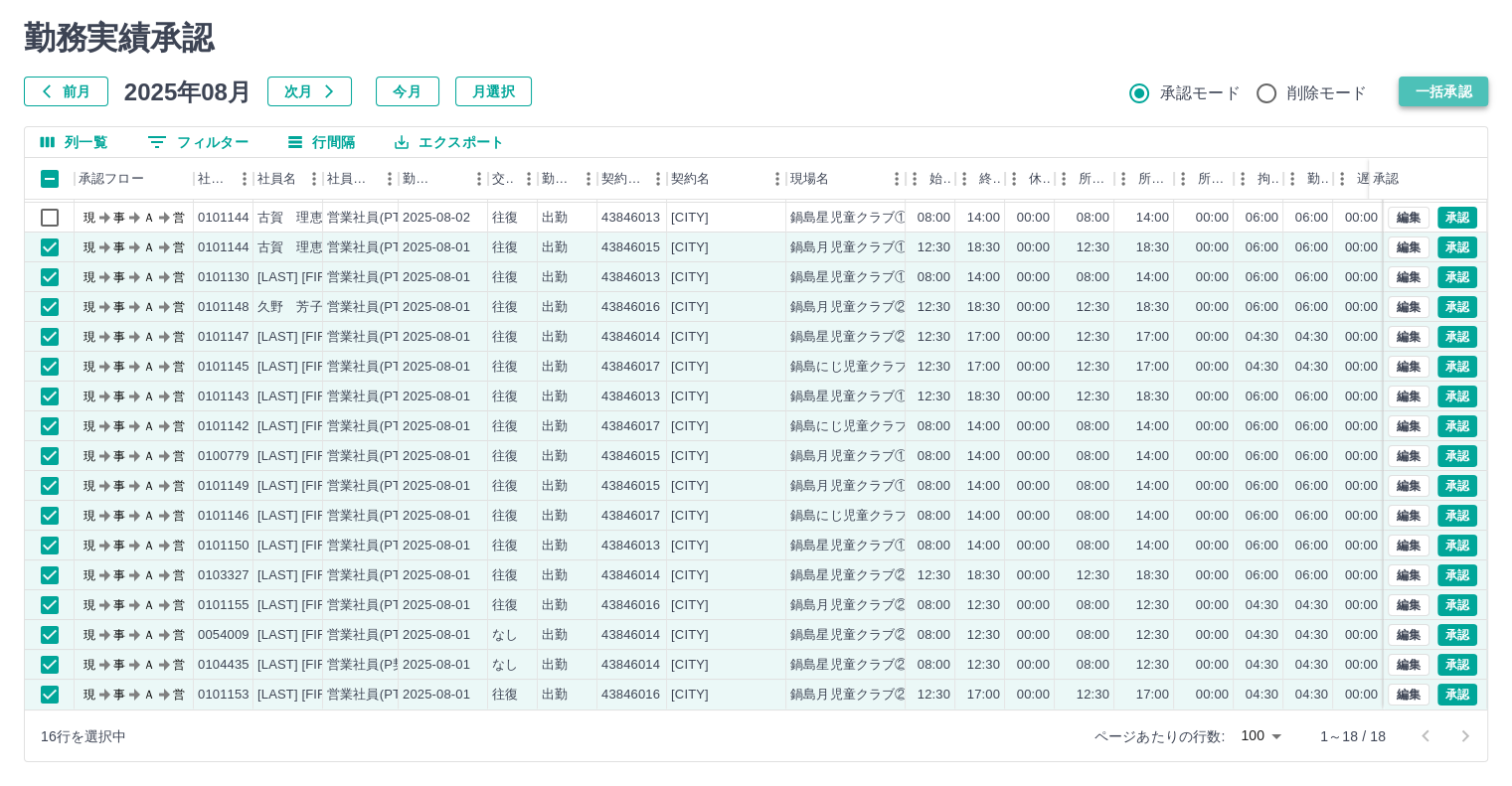 click on "一括承認" at bounding box center (1443, 91) 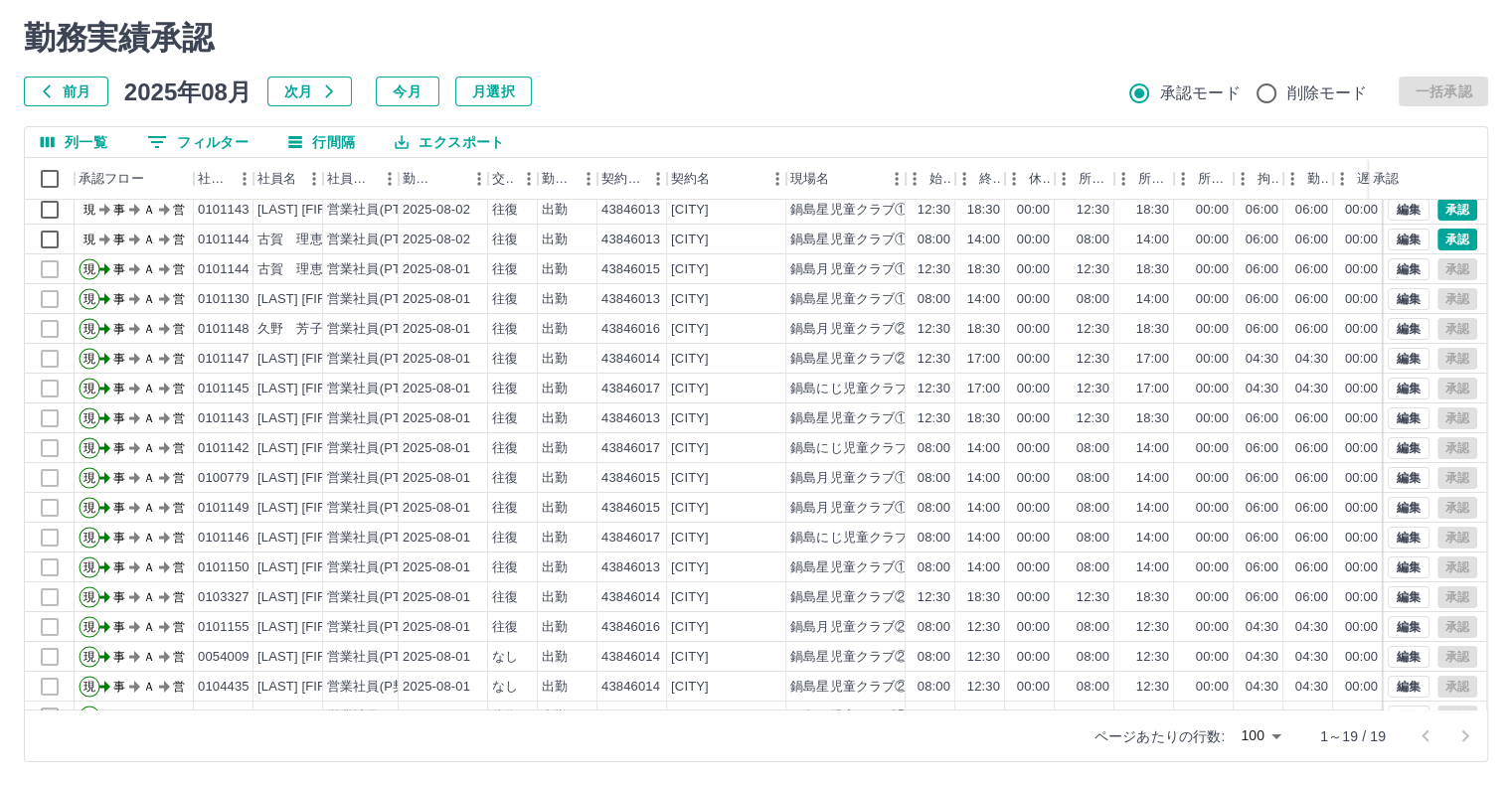 scroll, scrollTop: 0, scrollLeft: 0, axis: both 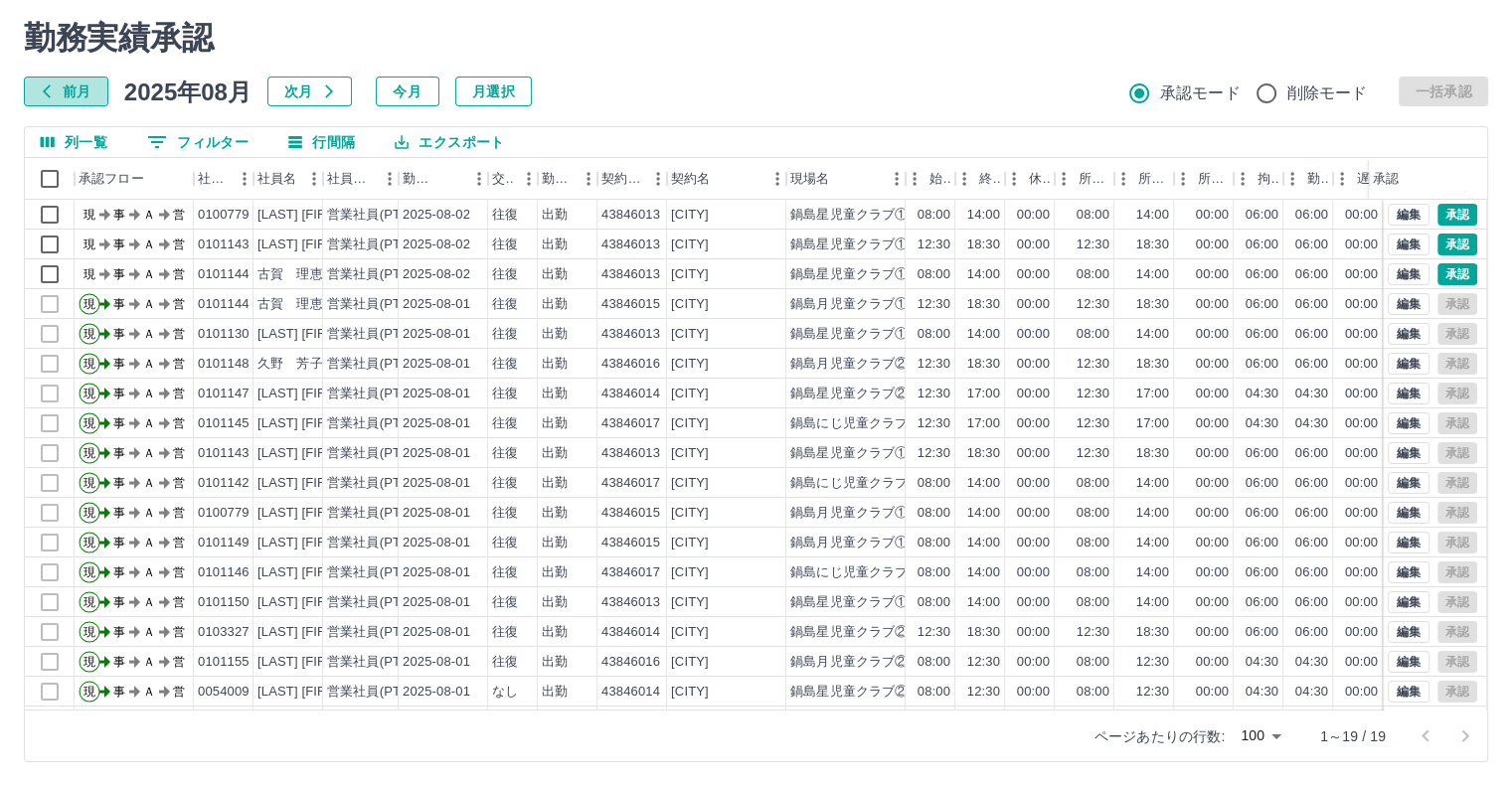 click 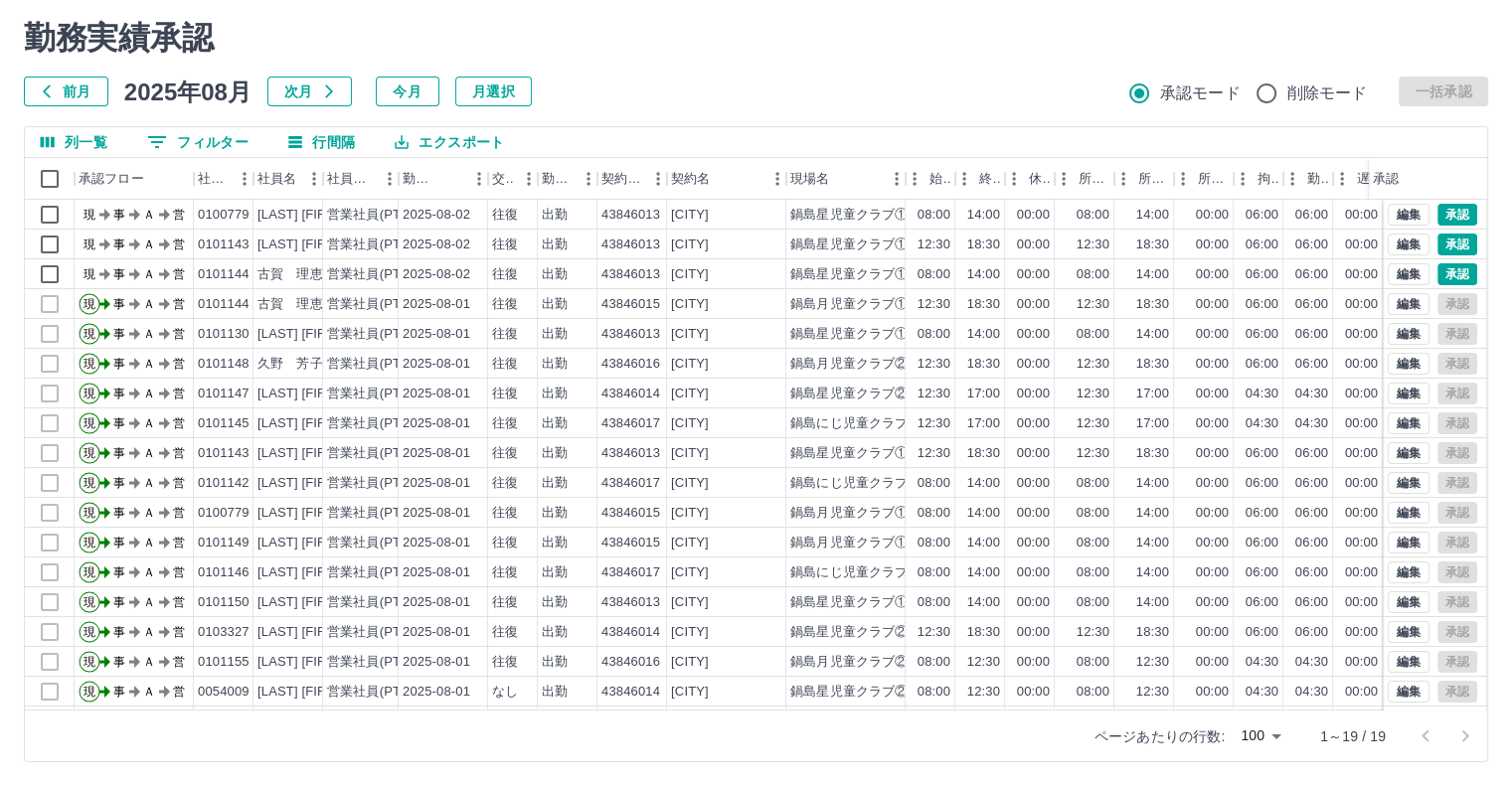 scroll, scrollTop: 0, scrollLeft: 0, axis: both 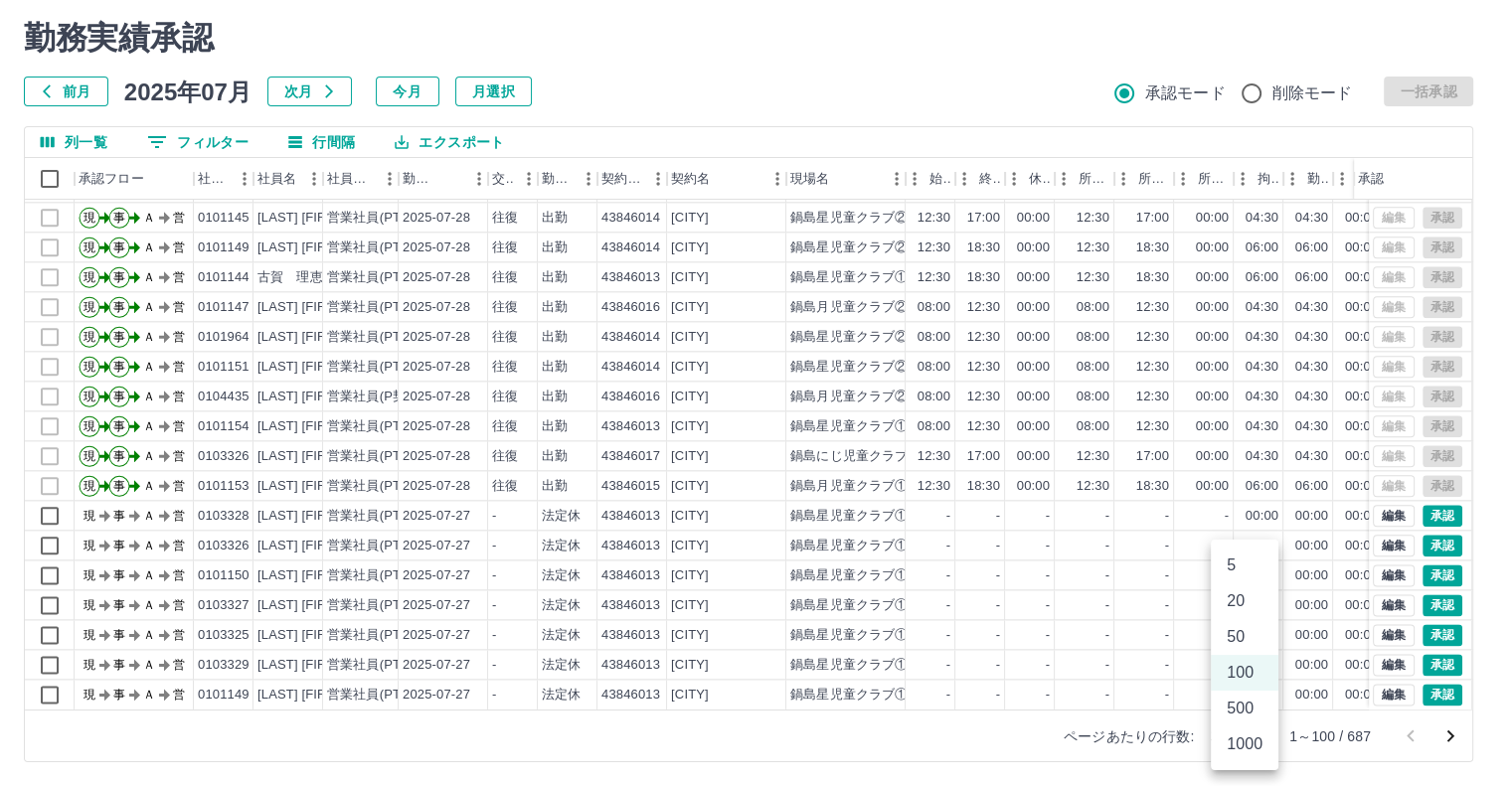 click on "SDH勤怠 [LAST] [FIRST] 勤務実績承認 前月 2025年07月 次月 今月 月選択 承認モード 削除モード 一括承認 列一覧 0 フィルター 行間隔 エクスポート 承認フロー 社員番号 社員名 社員区分 勤務日 交通費 勤務区分 契約コード 契約名 現場名 始業 終業 休憩 所定開始 所定終業 所定休憩 拘束 勤務 遅刻等 コメント ステータス 承認 現 事 Ａ 営 0103327 [LAST] [FIRST] 営業社員(PT契約) 2025-07-28 往復 出勤 43846017 [CITY] [LOCATION] 08:00 14:00 00:00 08:00 14:00 00:00 06:00 06:00 00:00 AM承認待 現 事 Ａ 営 0101148 [LAST] [FIRST] 営業社員(PT契約) 2025-07-28 往復 出勤 43846013 [CITY] [LOCATION] 08:00 14:00 00:00 08:00 14:00 00:00 06:00 06:00 00:00 AM承認待 現 事 Ａ 営 0101145 [LAST] [FIRST] 営業社員(PT契約) 2025-07-28 往復 出勤 43846014 [CITY] [LOCATION] 12:30 17:00 00:00 12:30 17:00 00:00 04:30 04:30 現" at bounding box center [756, 366] 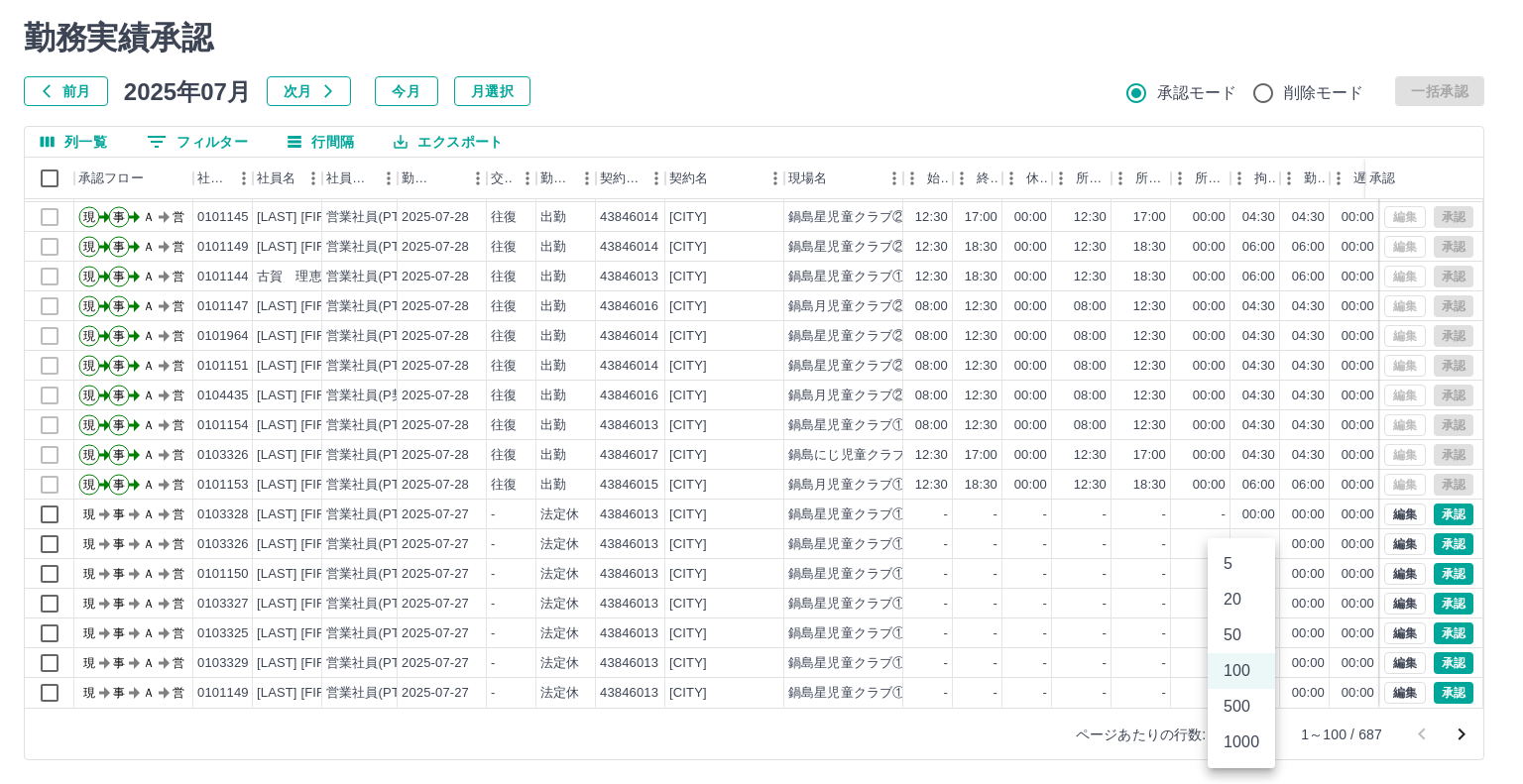 click on "500" at bounding box center (1241, 707) 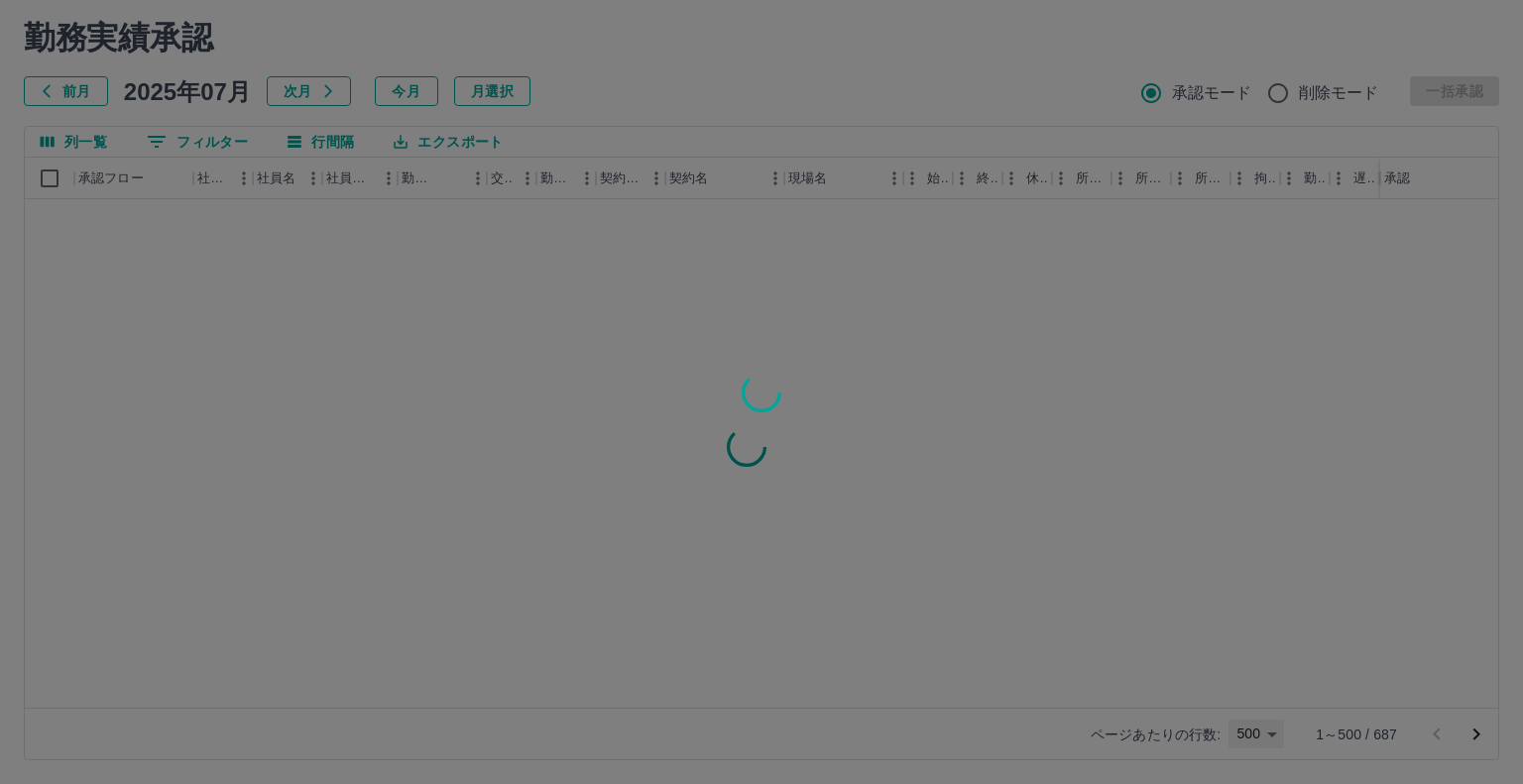 type on "***" 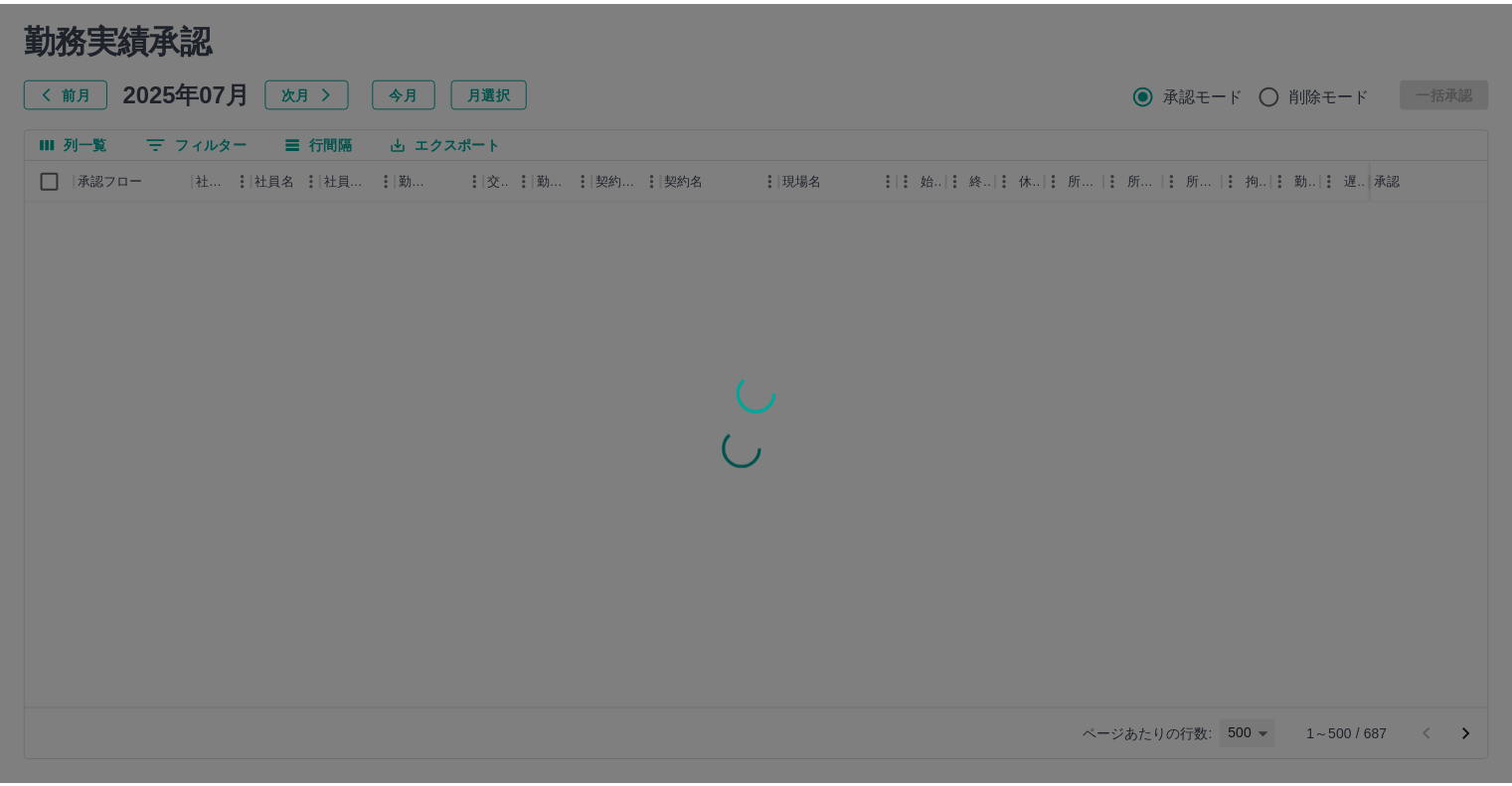 scroll, scrollTop: 0, scrollLeft: 0, axis: both 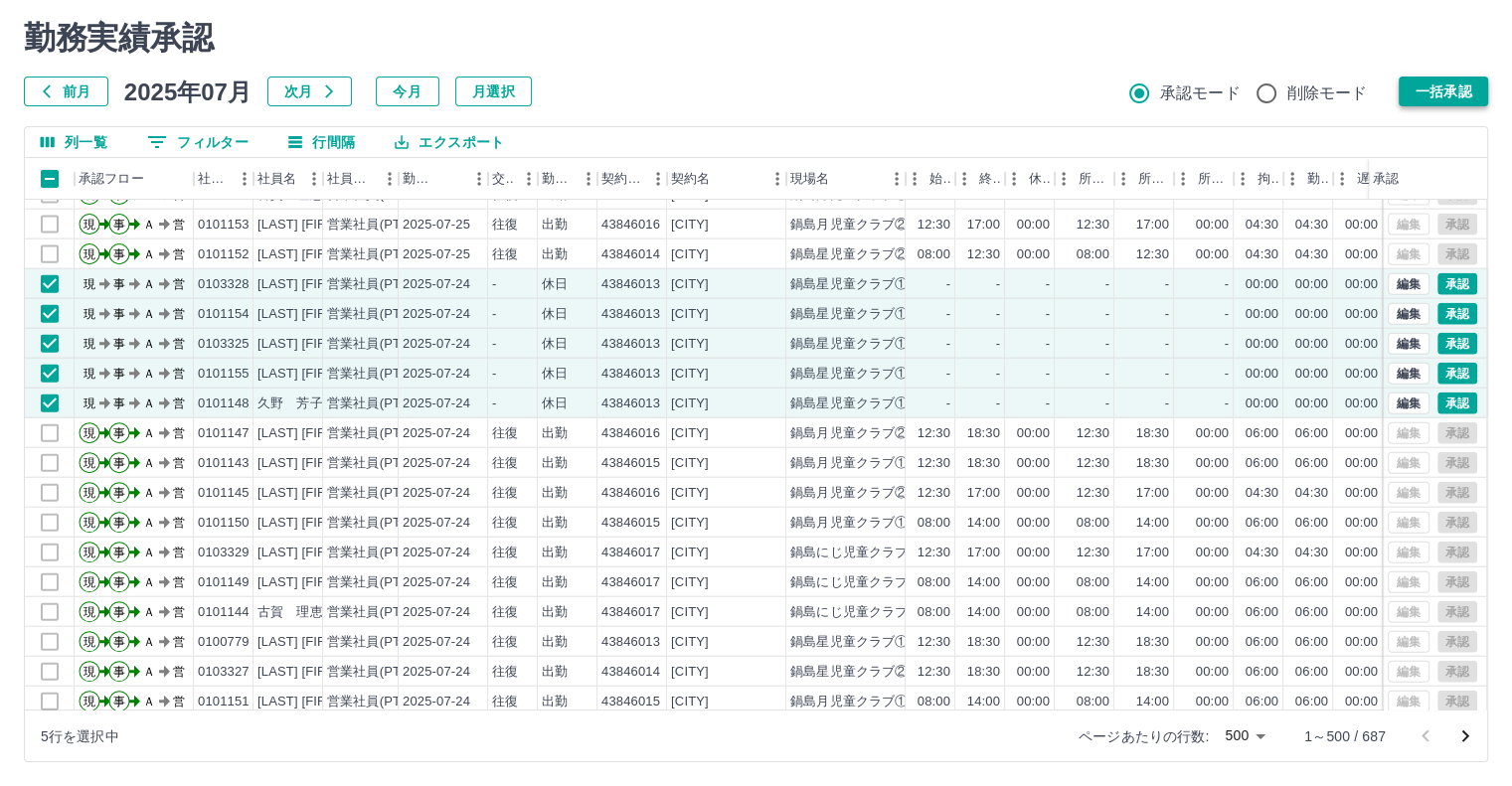 click on "一括承認" at bounding box center (1443, 91) 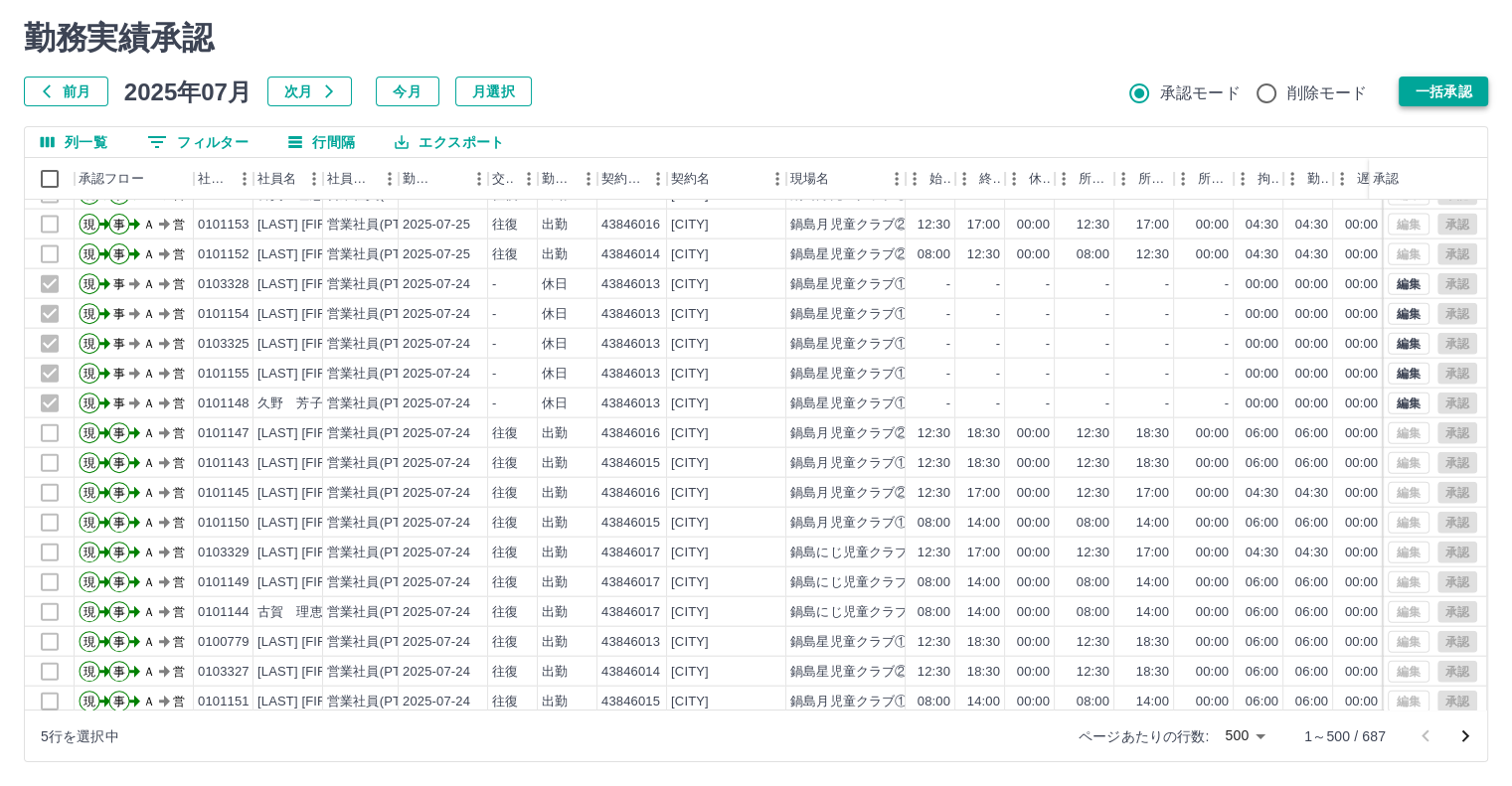 click on "前月 2025年07月 次月 今月 月選択 承認モード 削除モード 一括承認" at bounding box center [756, 91] 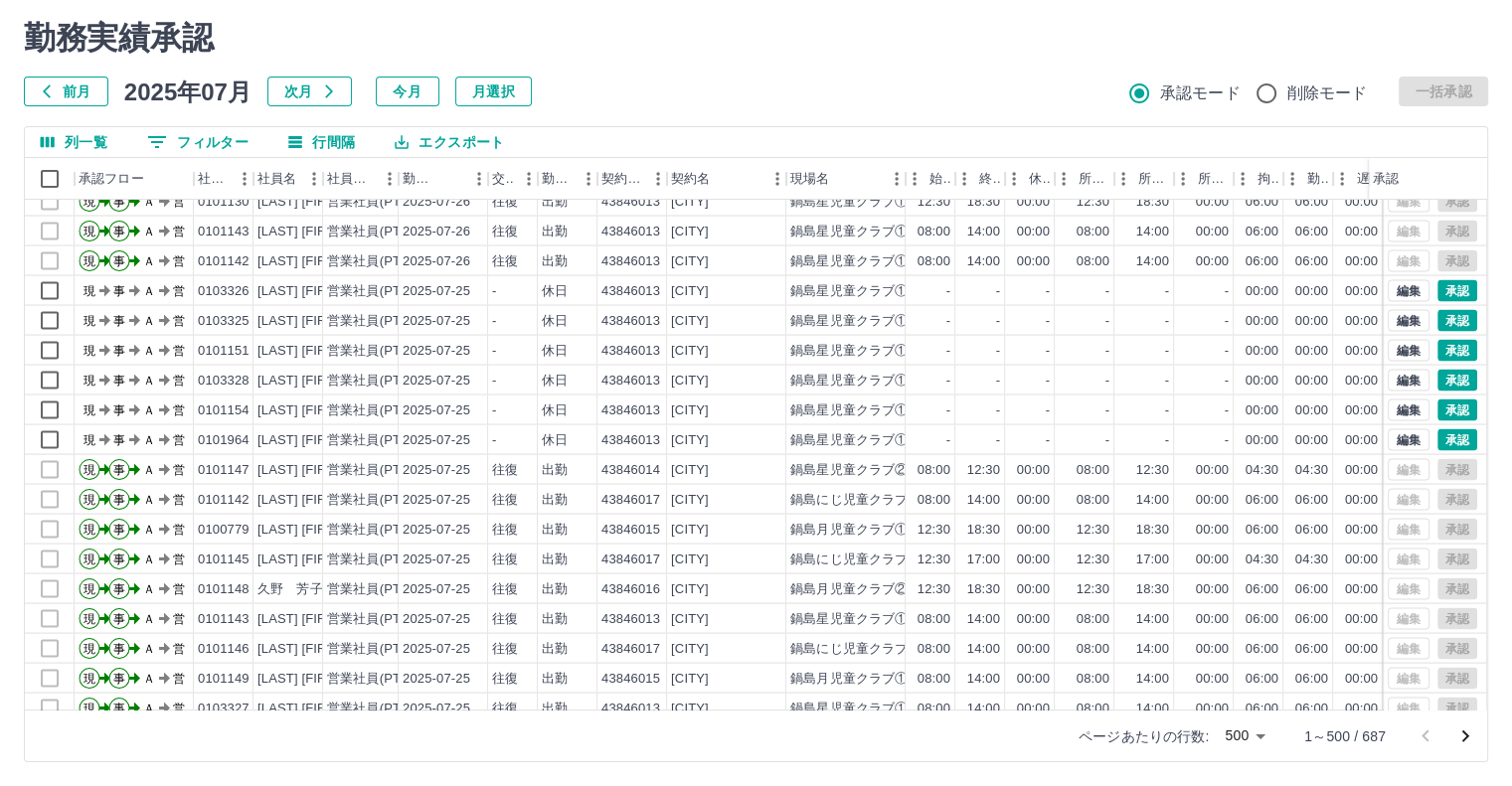 scroll, scrollTop: 3975, scrollLeft: 0, axis: vertical 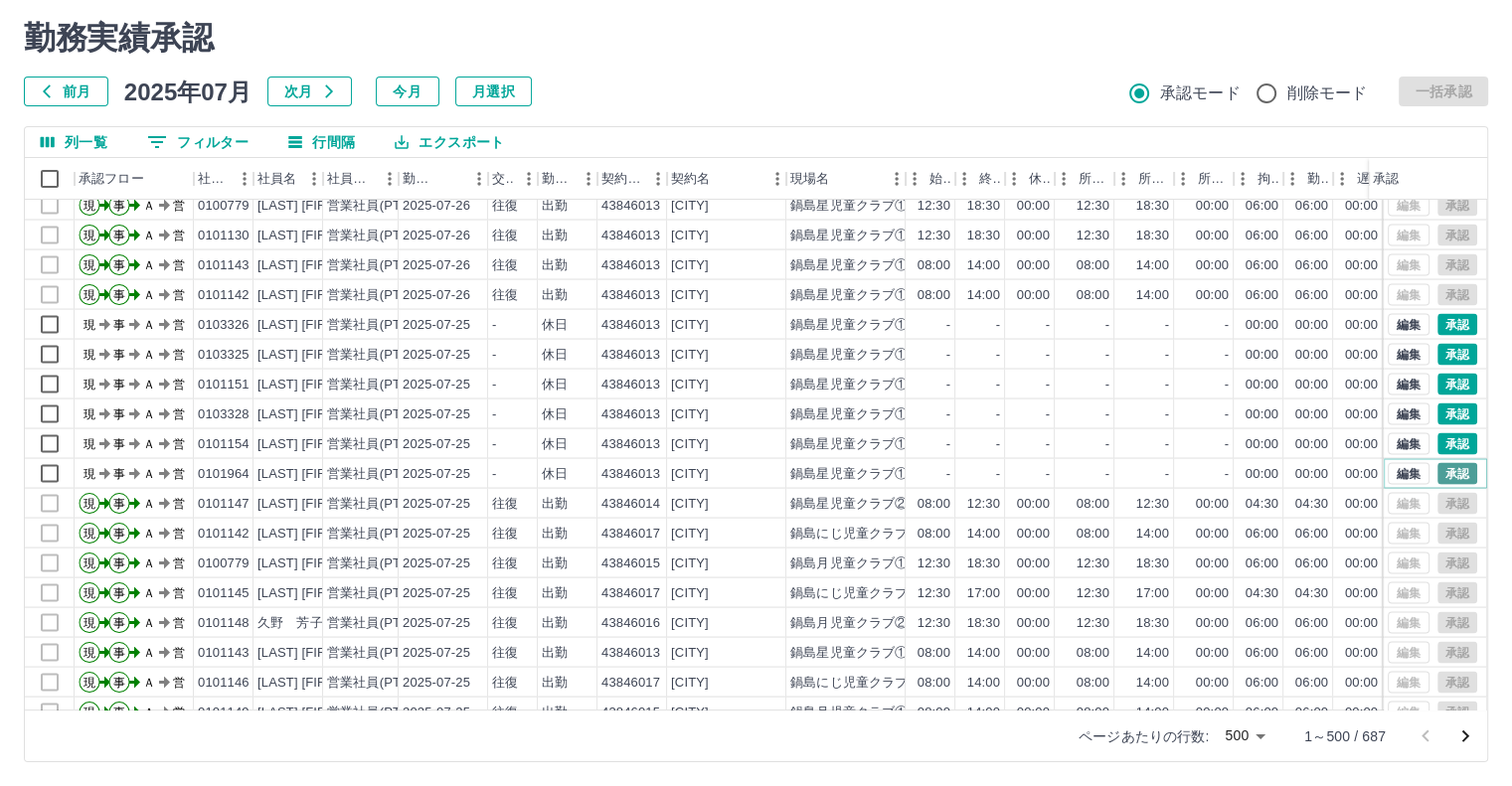click on "承認" at bounding box center [1457, 473] 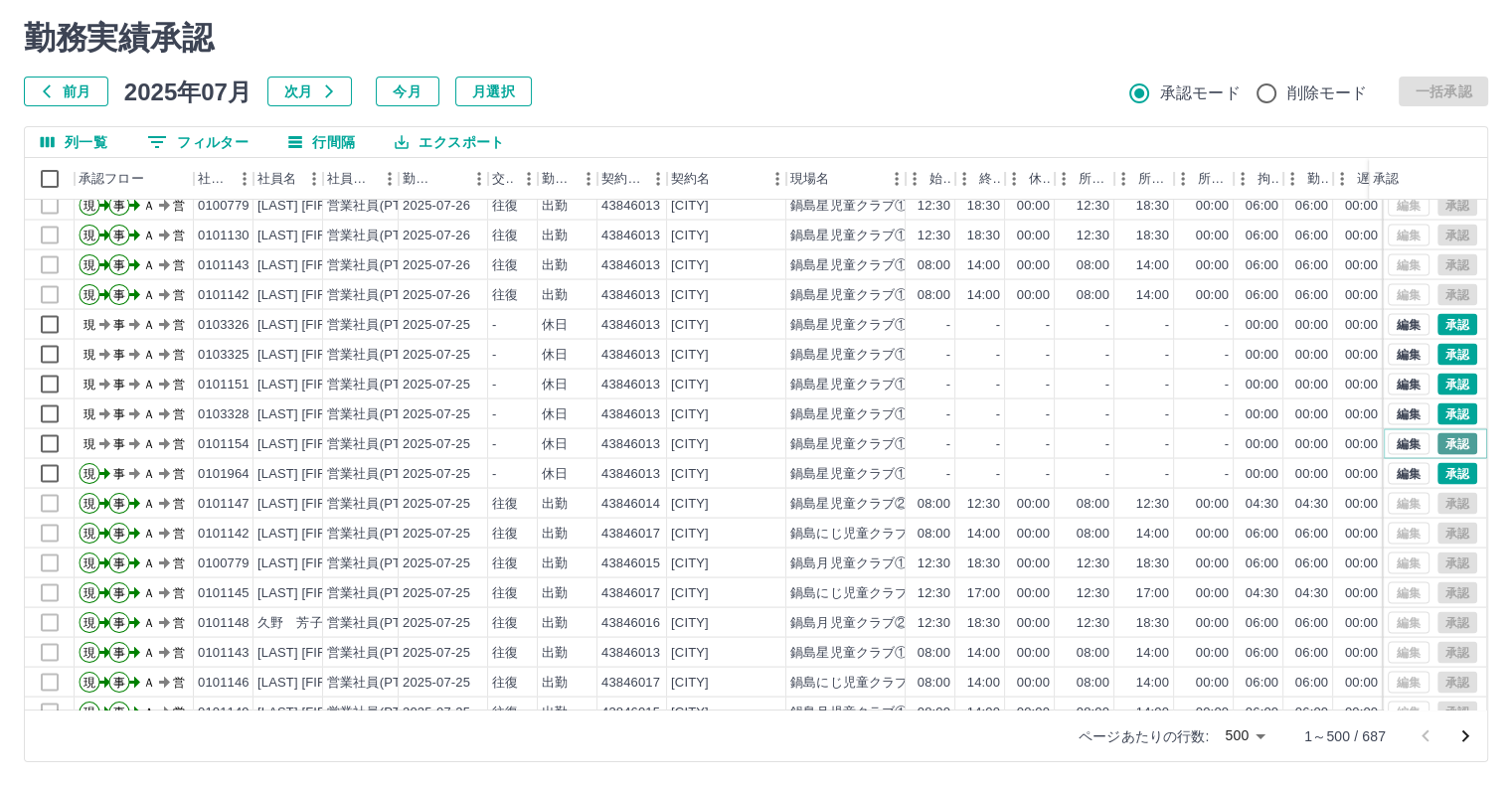 click on "承認" at bounding box center [1457, 443] 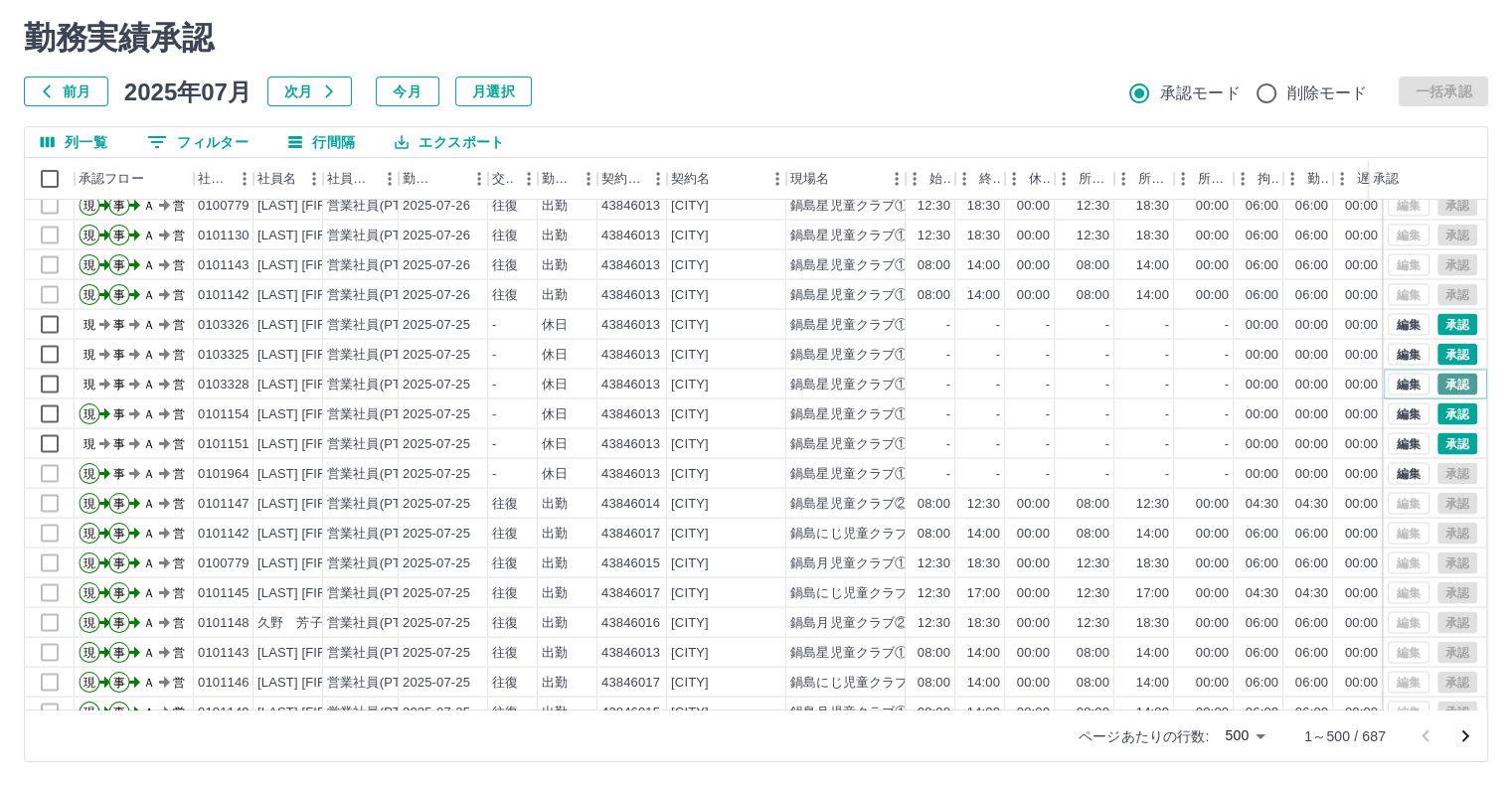 click on "承認" at bounding box center [1457, 384] 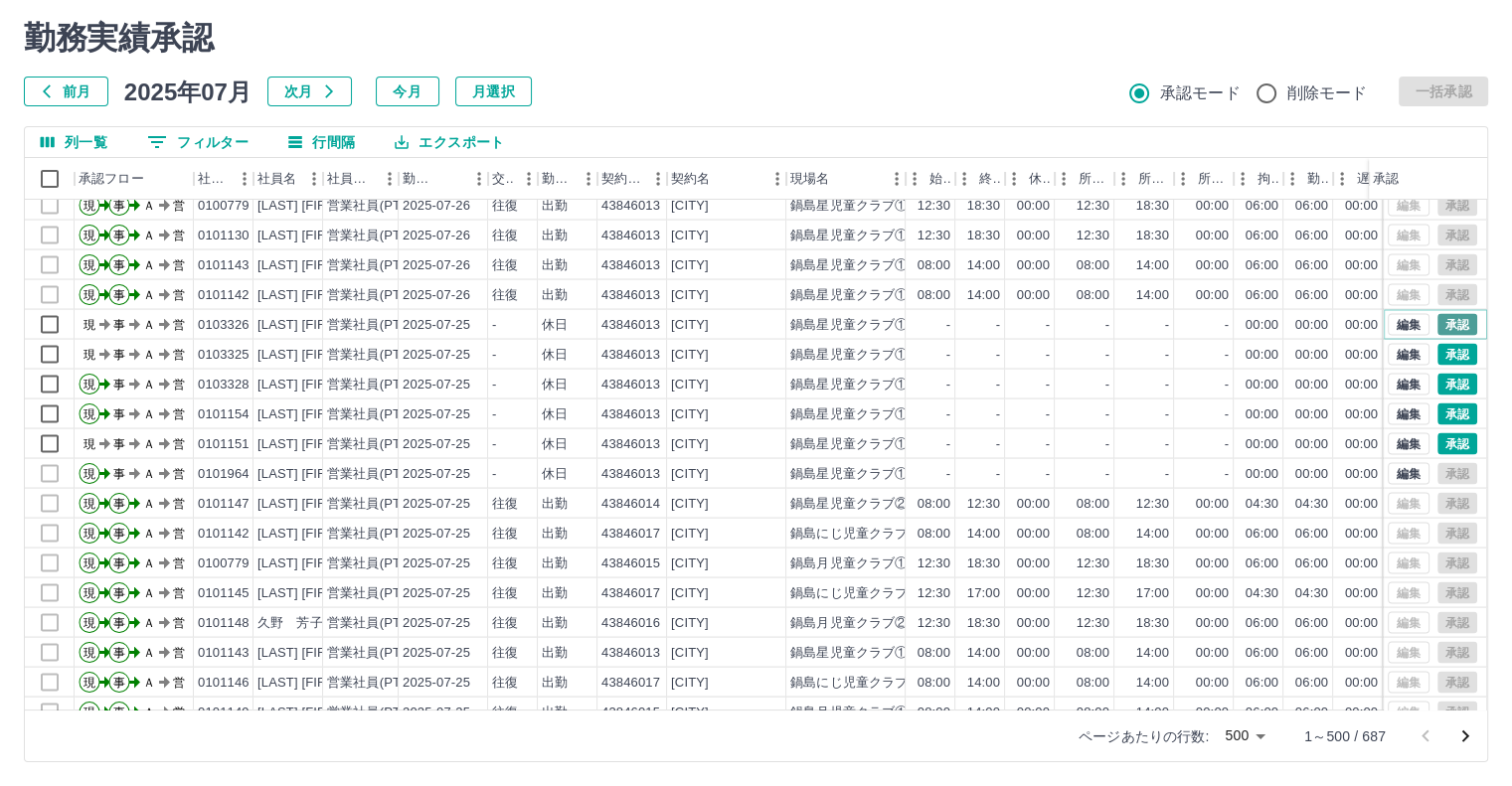 click on "承認" at bounding box center (1457, 324) 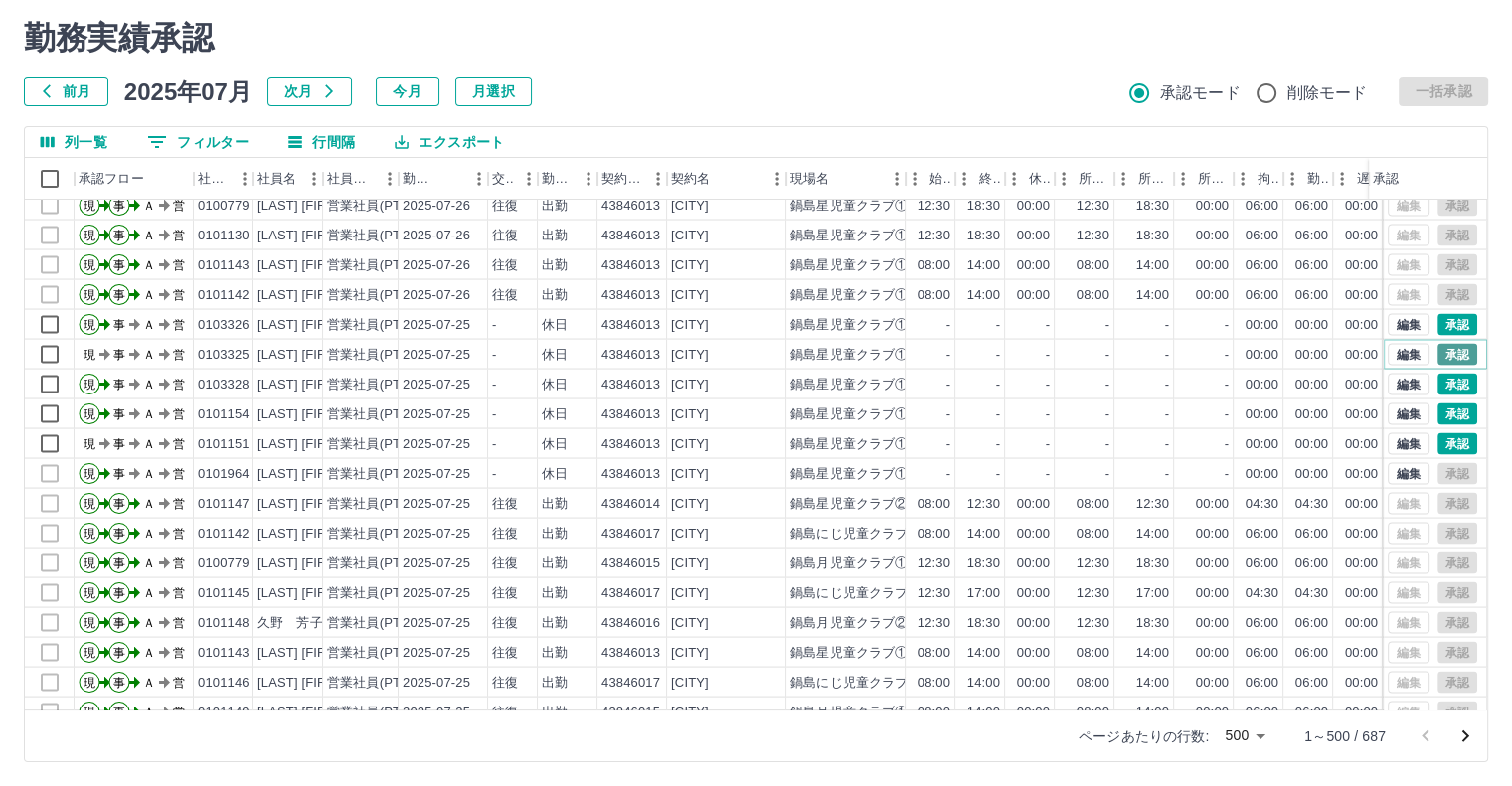 click on "承認" at bounding box center (1457, 354) 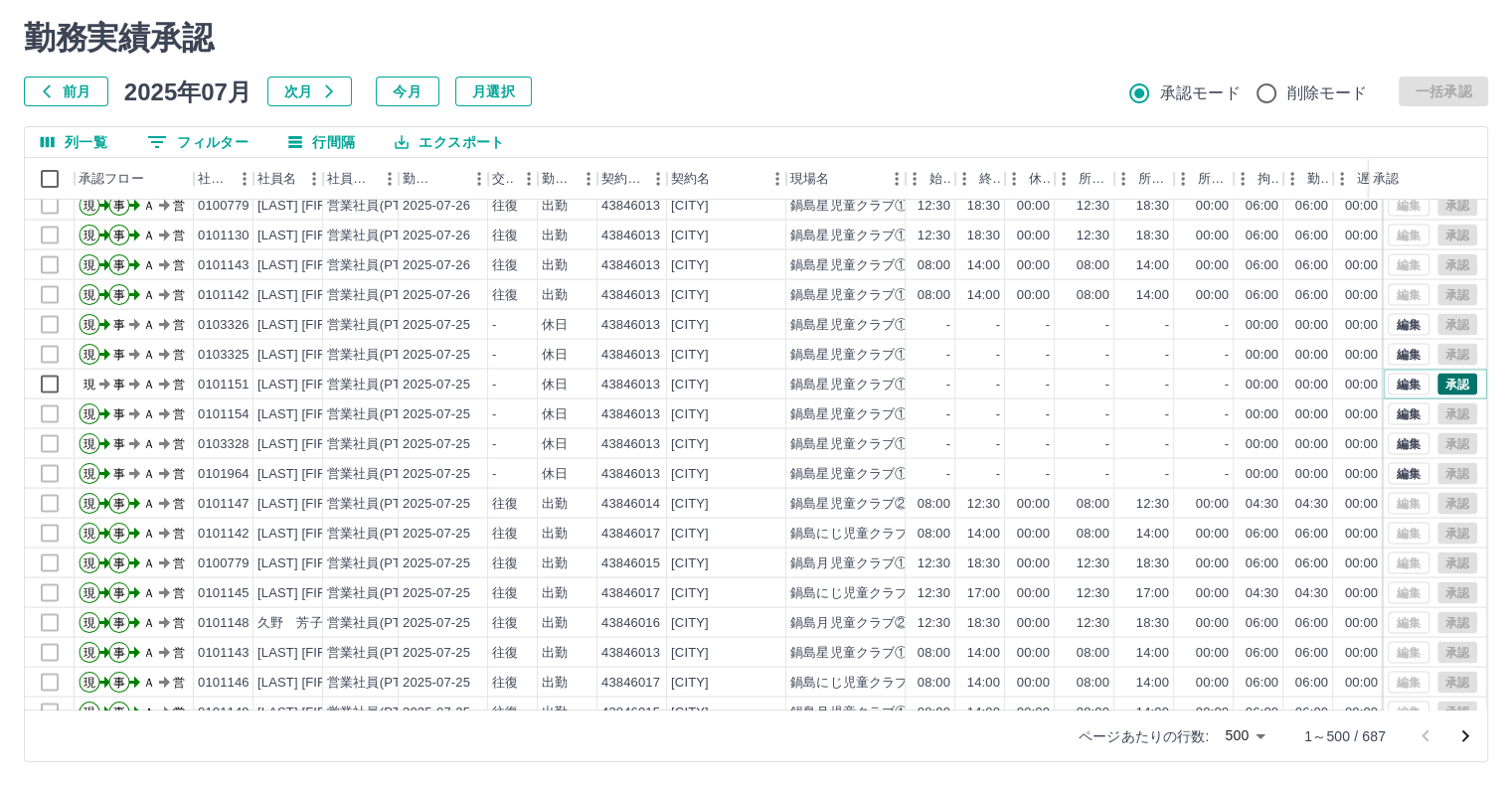 click on "承認" at bounding box center (1457, 384) 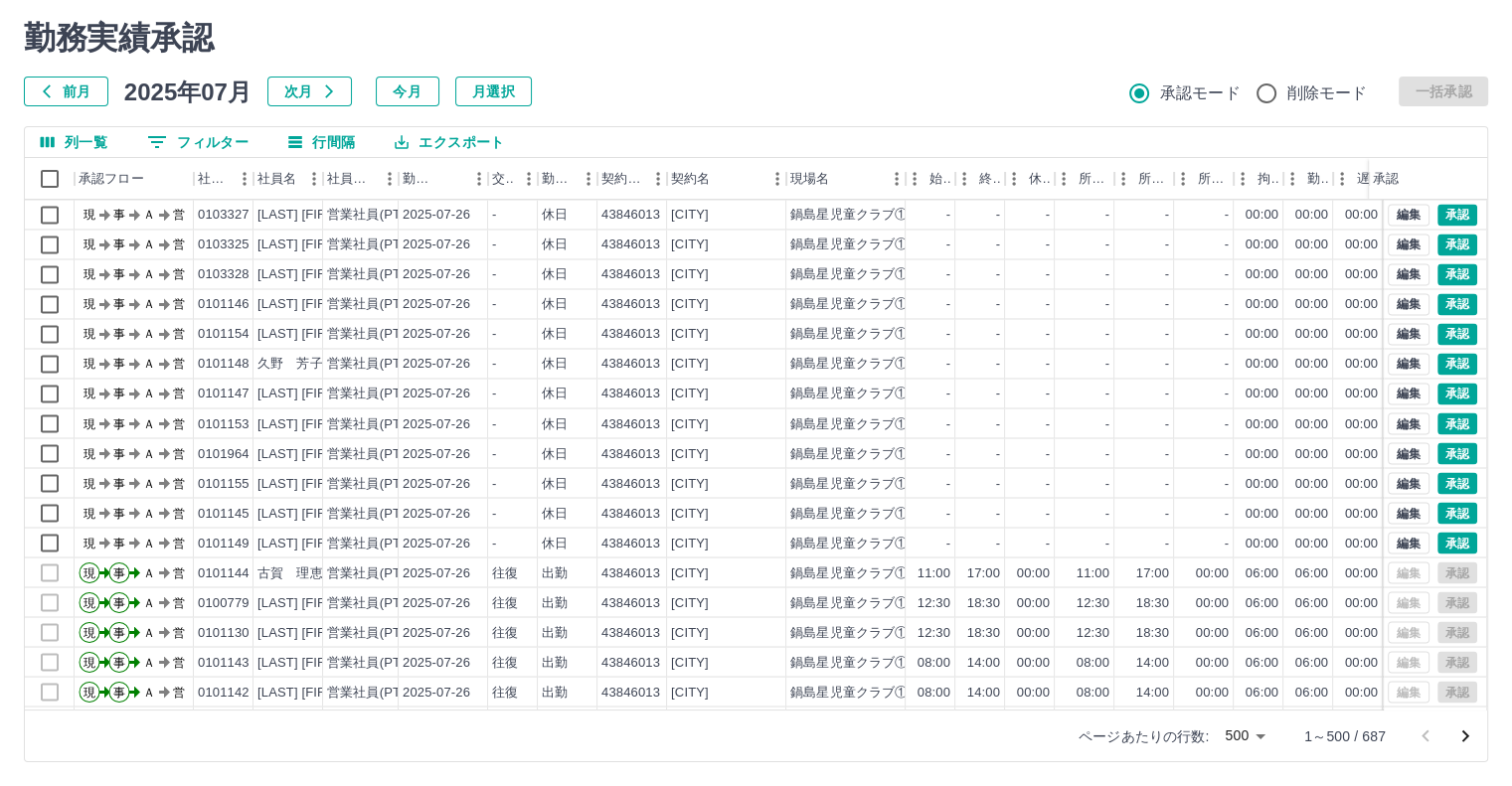 scroll, scrollTop: 3478, scrollLeft: 0, axis: vertical 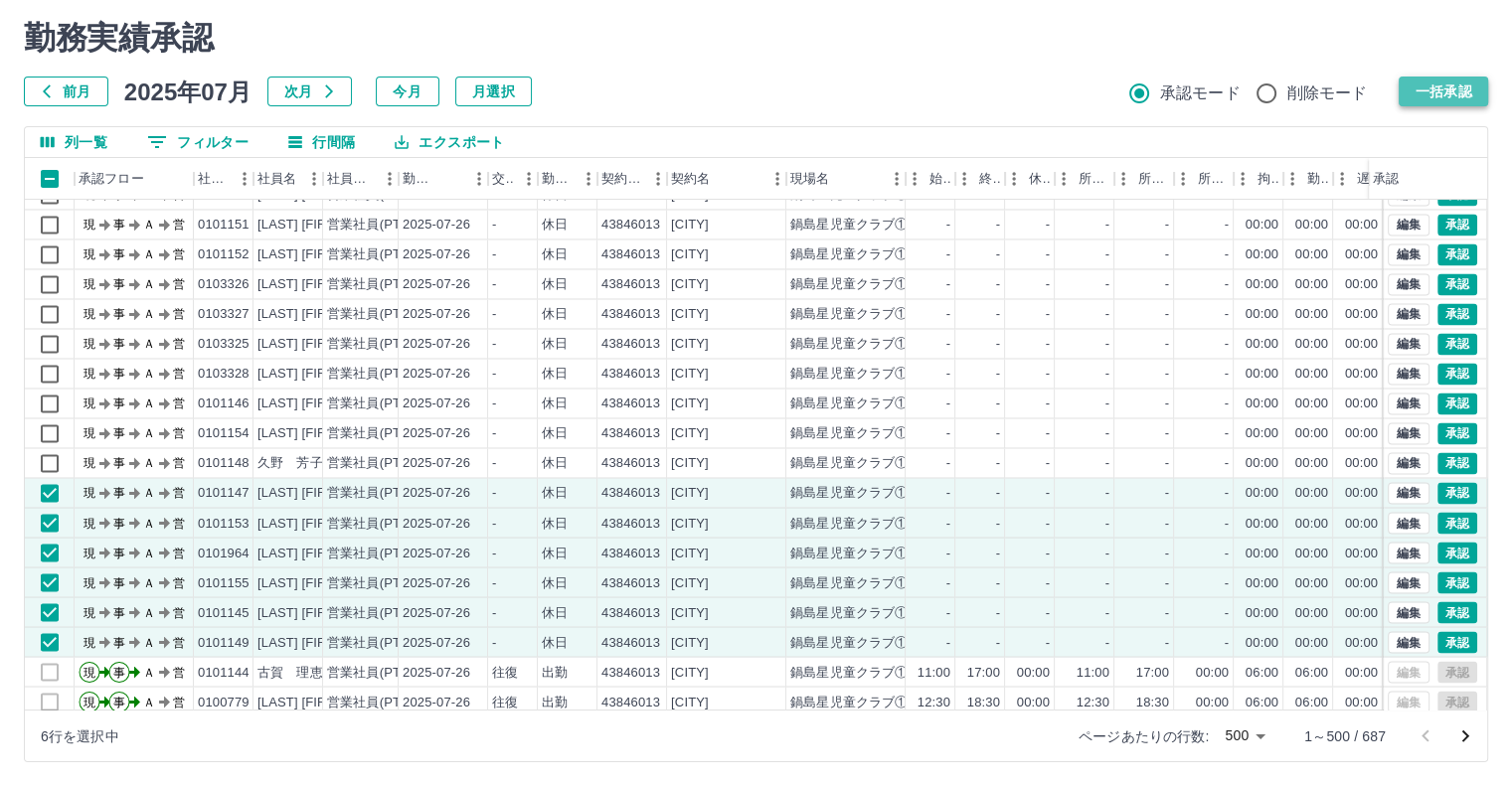 click on "一括承認" at bounding box center (1443, 91) 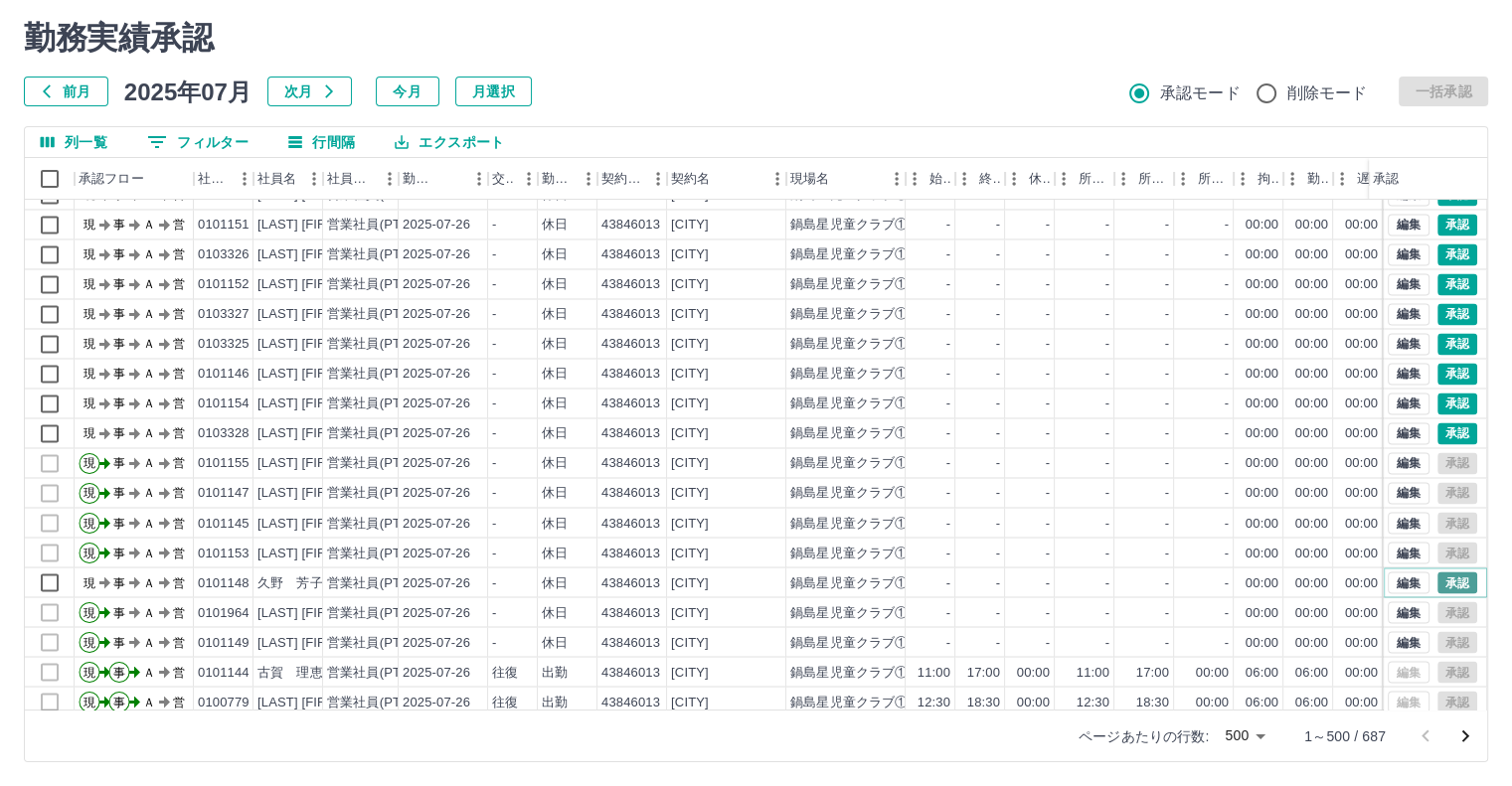 click on "承認" at bounding box center (1457, 582) 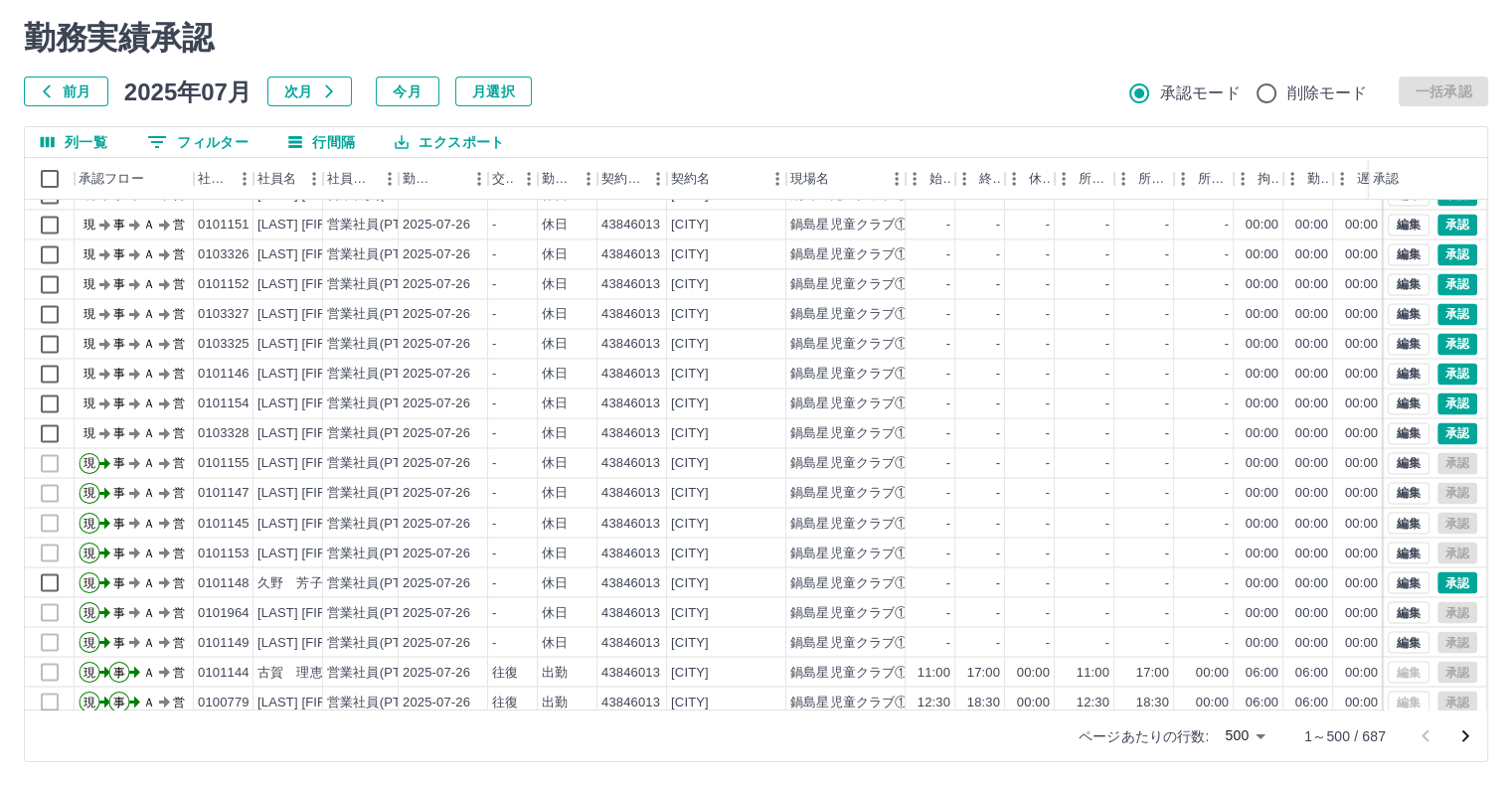 click on "前月 2025年07月 次月 今月 月選択 承認モード 削除モード 一括承認" at bounding box center [756, 91] 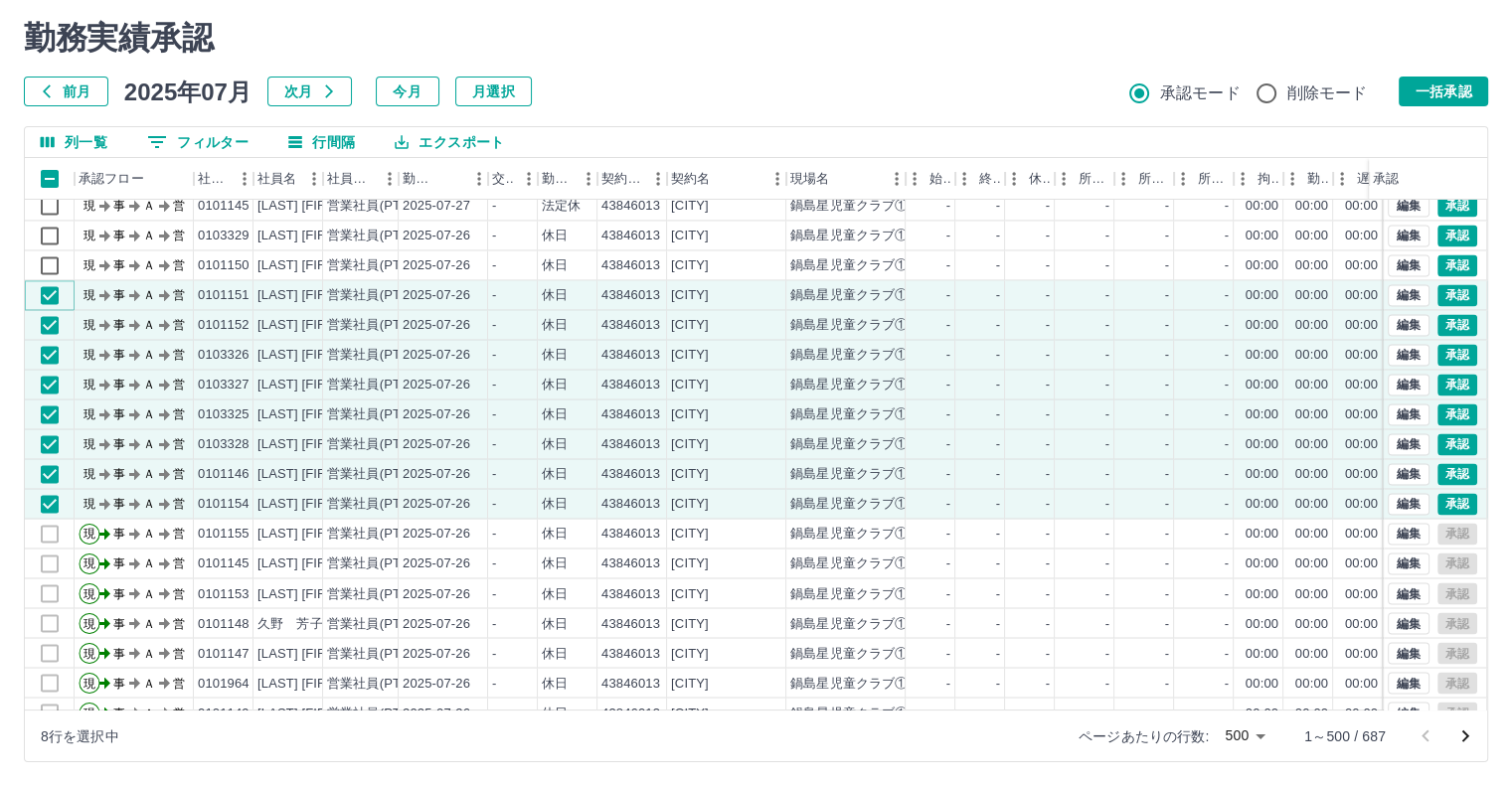 scroll, scrollTop: 3379, scrollLeft: 0, axis: vertical 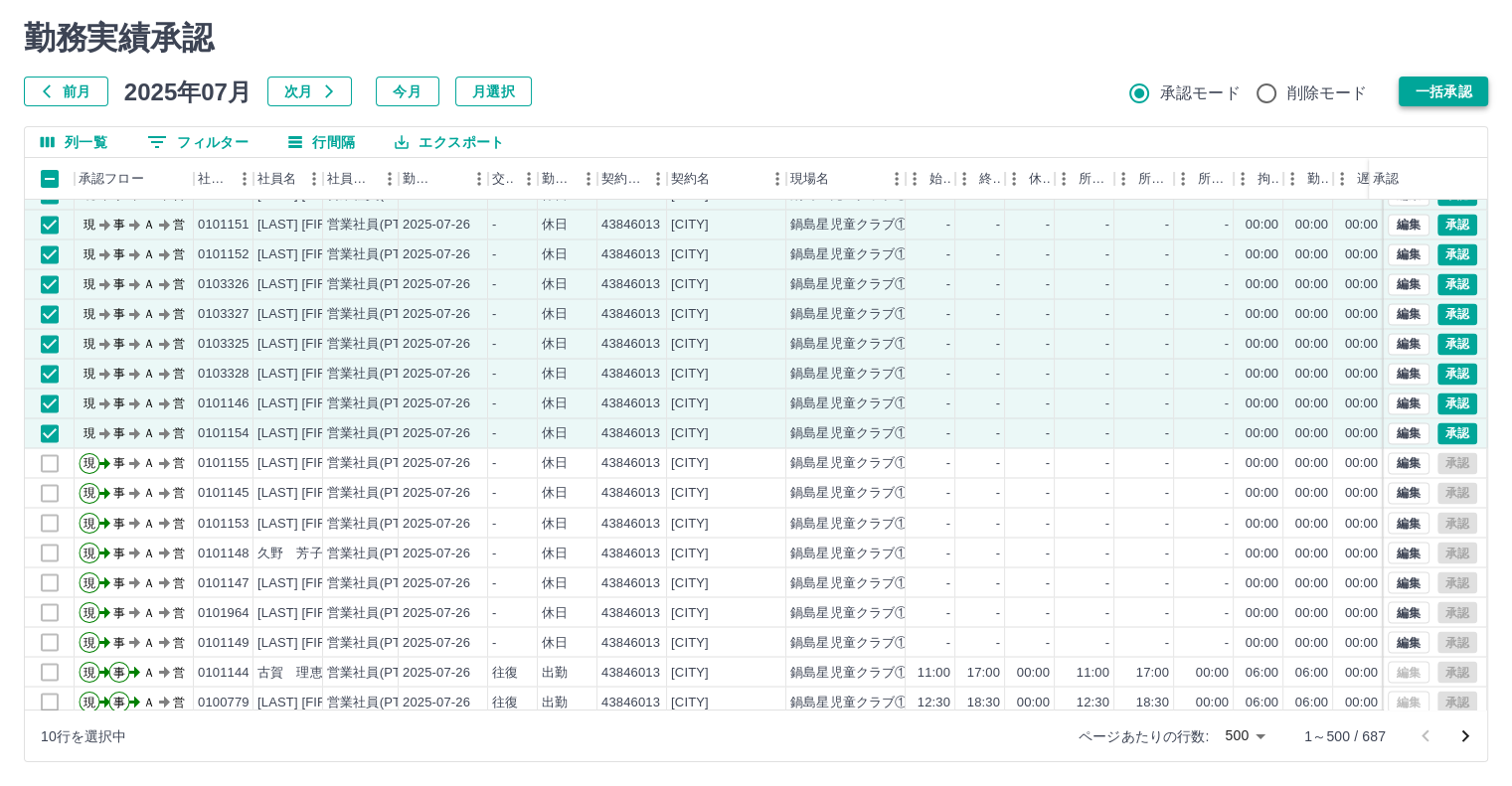 click on "一括承認" at bounding box center [1443, 91] 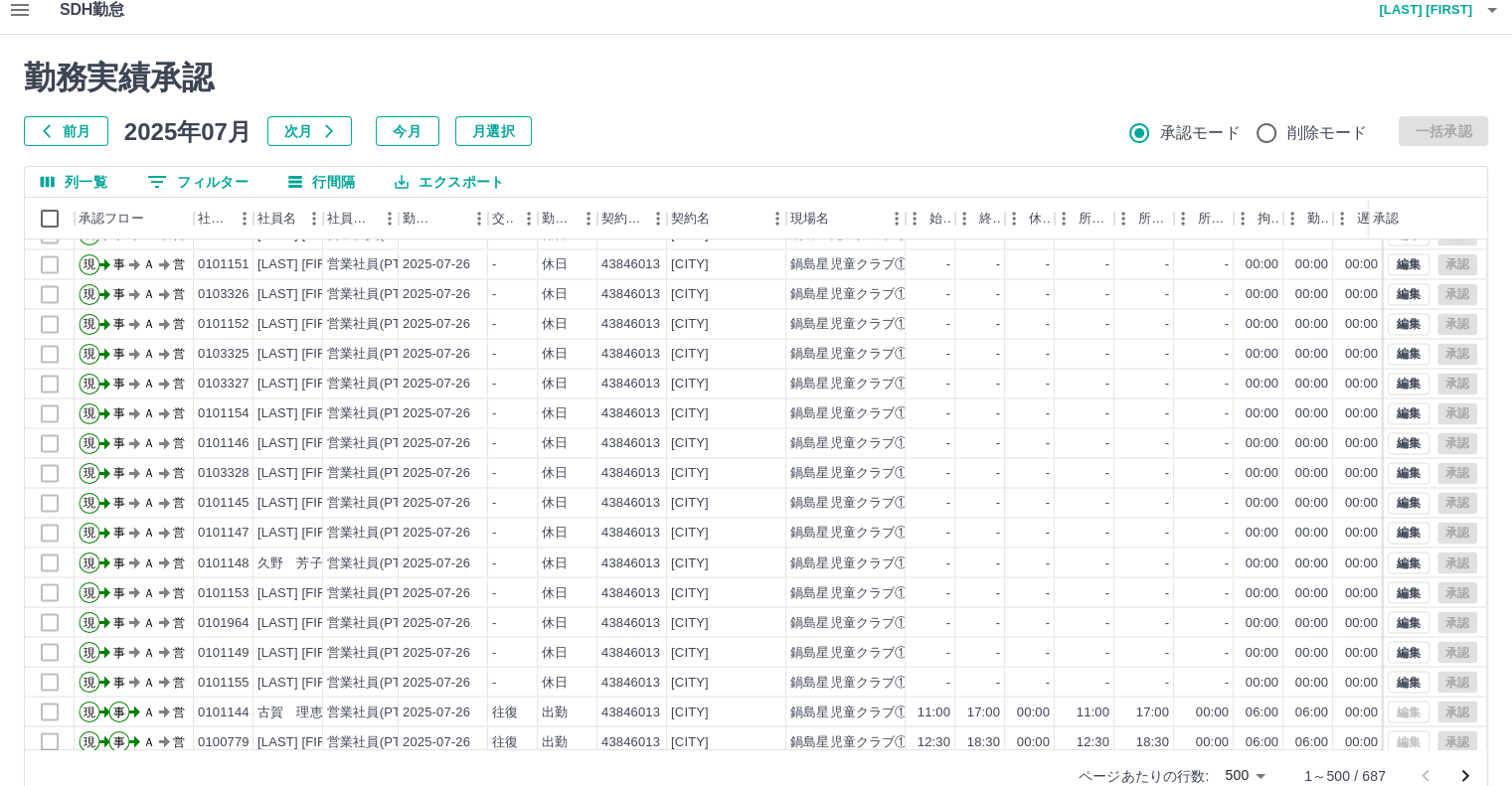 scroll, scrollTop: 0, scrollLeft: 0, axis: both 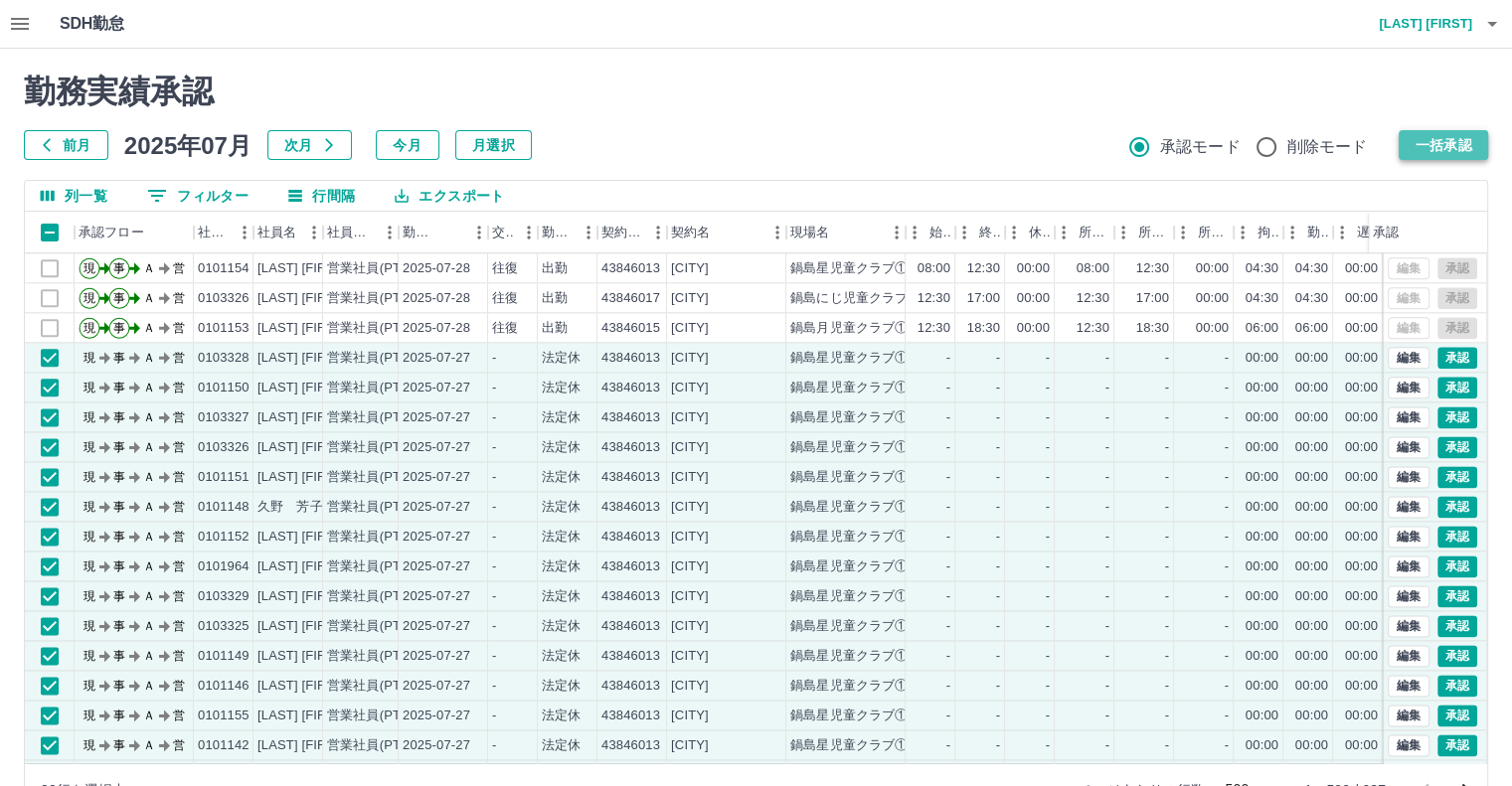 click on "一括承認" at bounding box center (1443, 145) 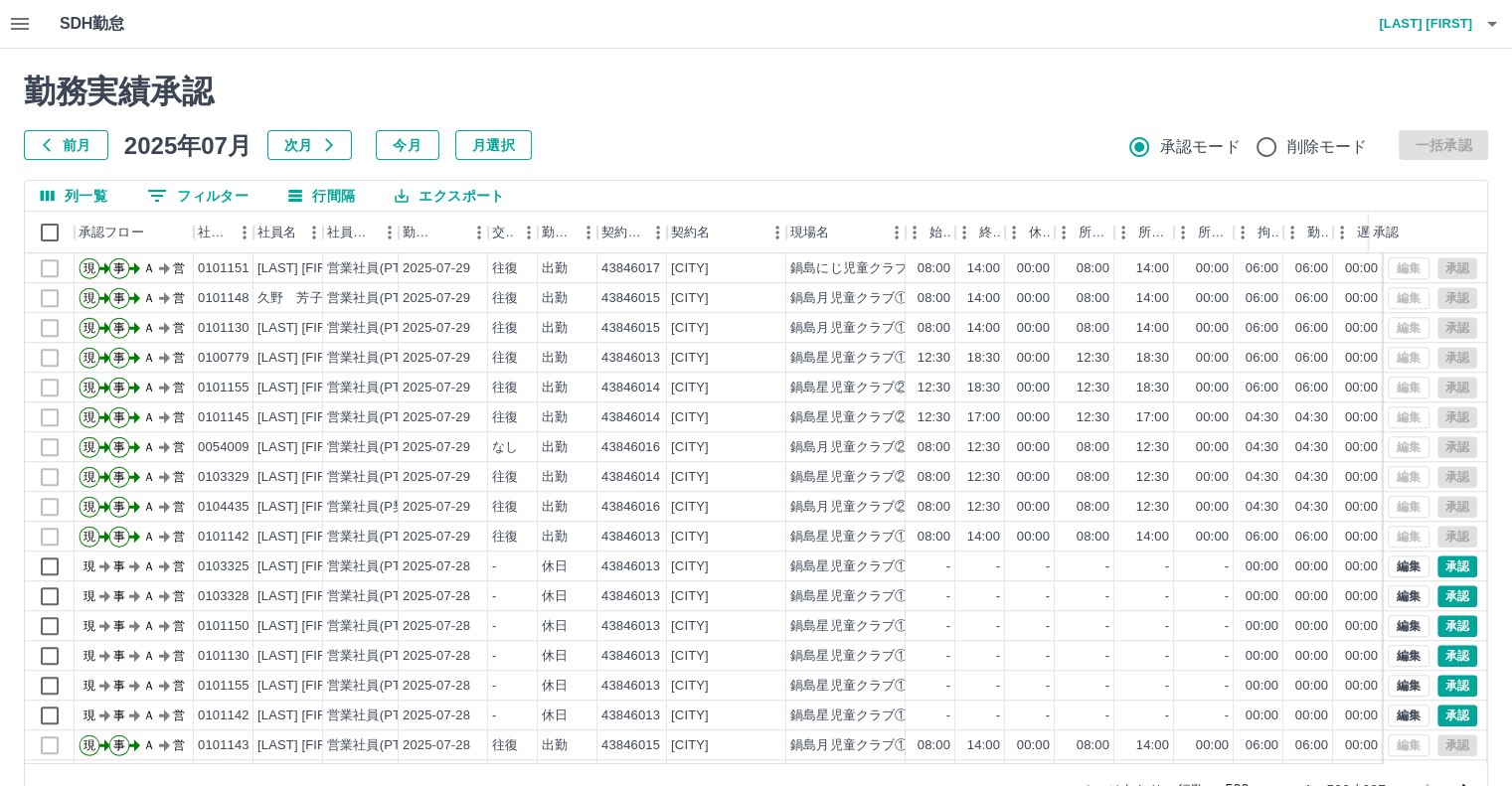 scroll, scrollTop: 1888, scrollLeft: 0, axis: vertical 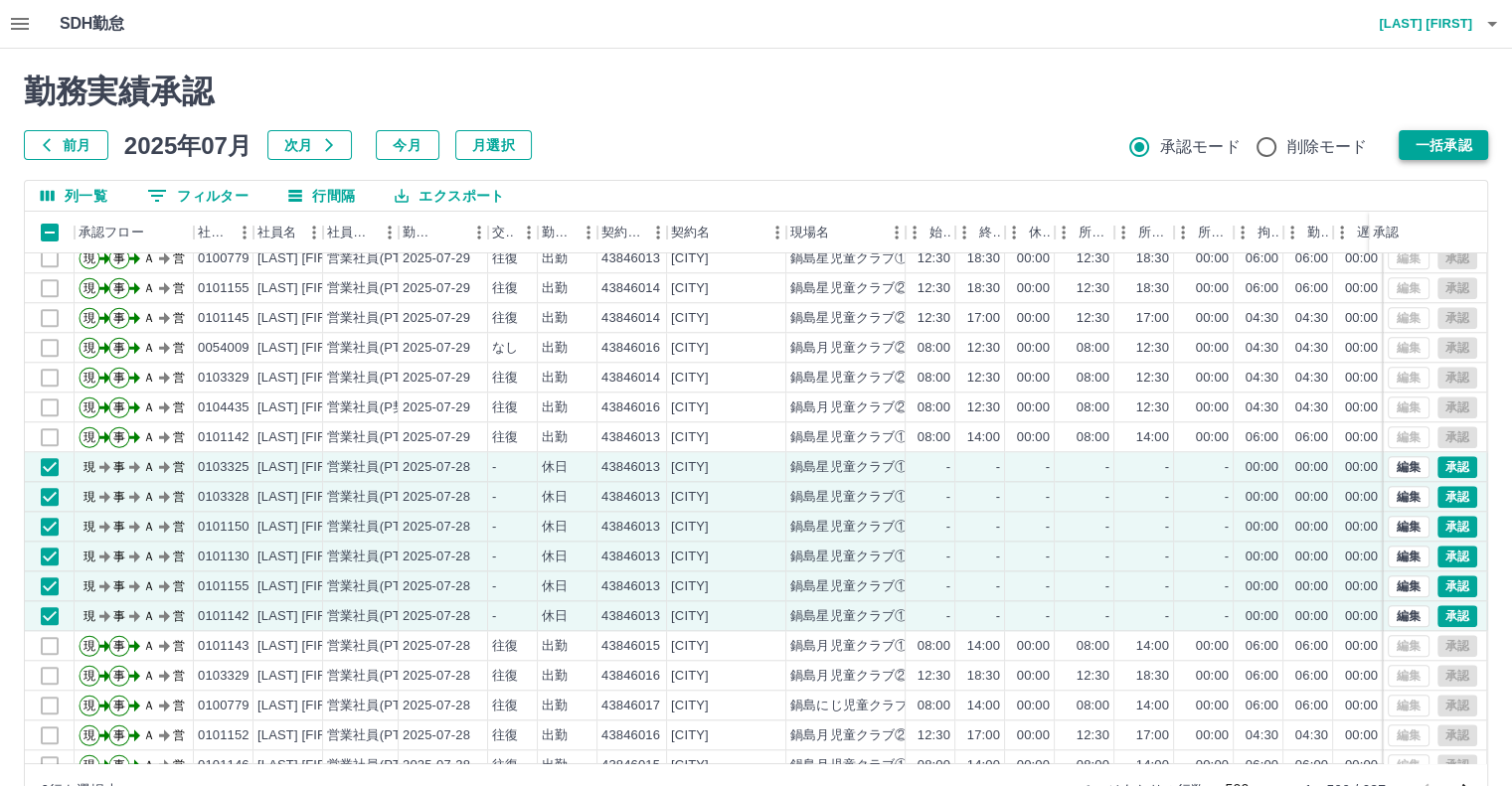 click on "一括承認" at bounding box center [1443, 145] 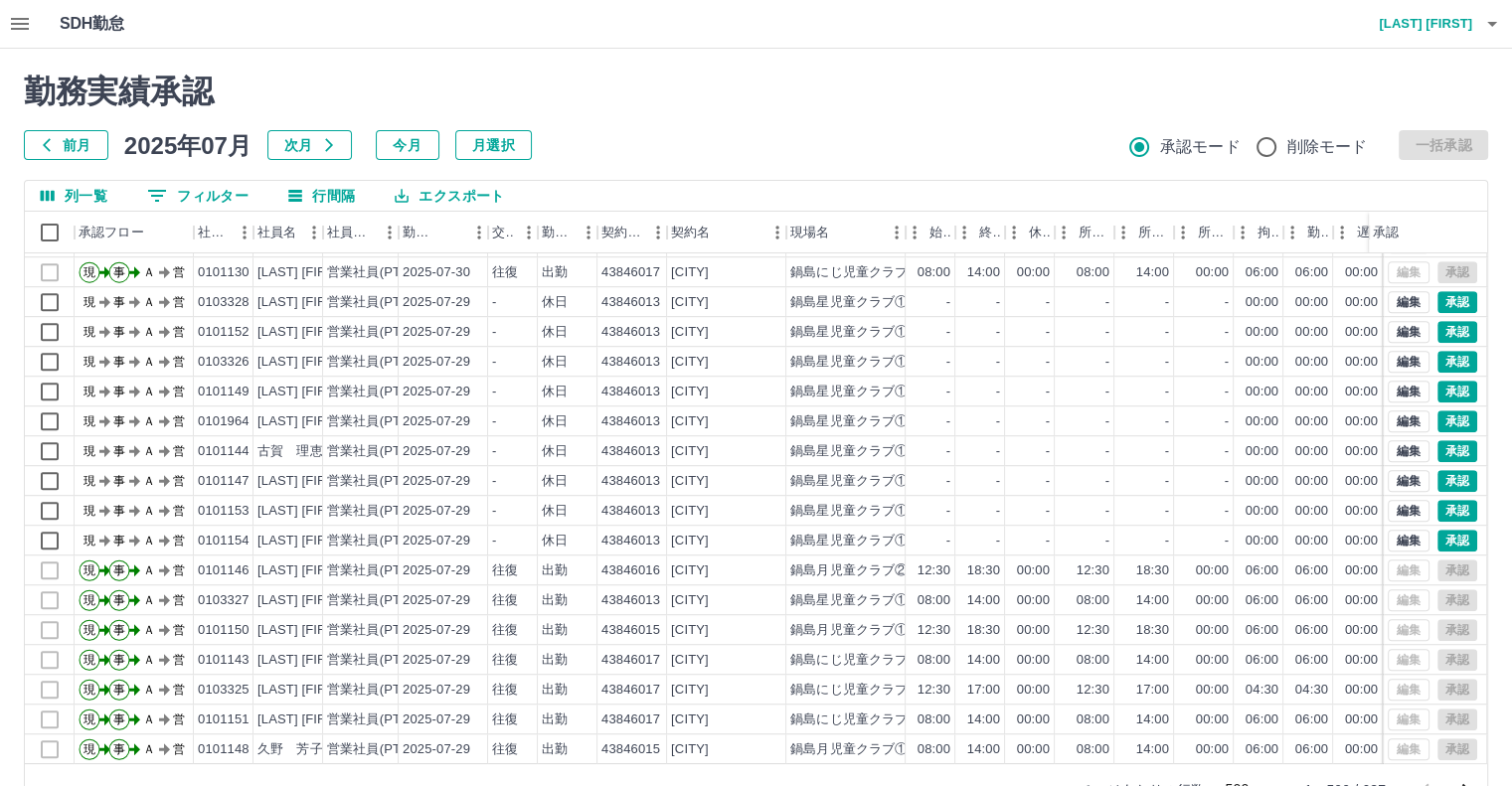 scroll, scrollTop: 1292, scrollLeft: 0, axis: vertical 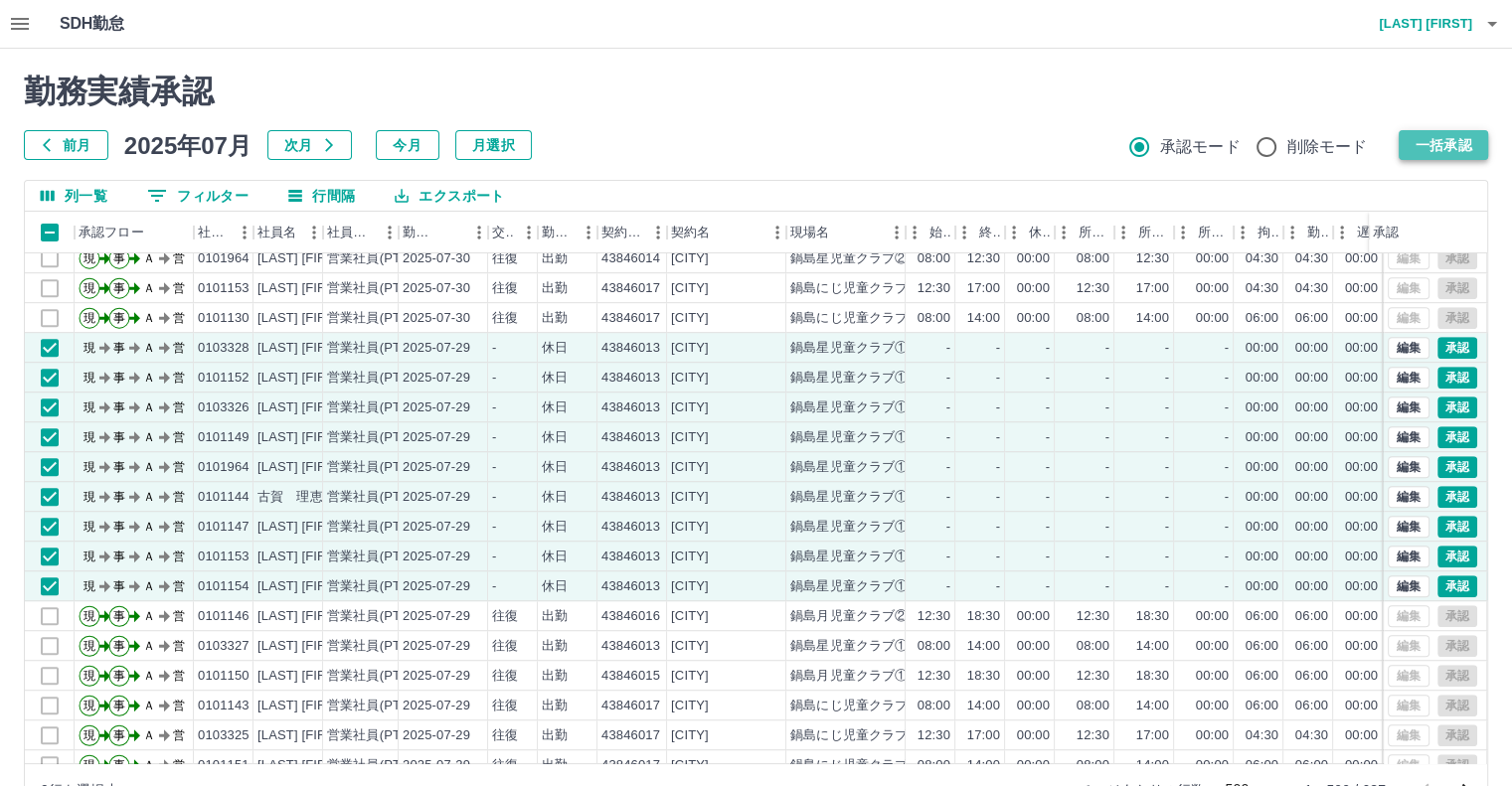 click on "一括承認" at bounding box center [1443, 145] 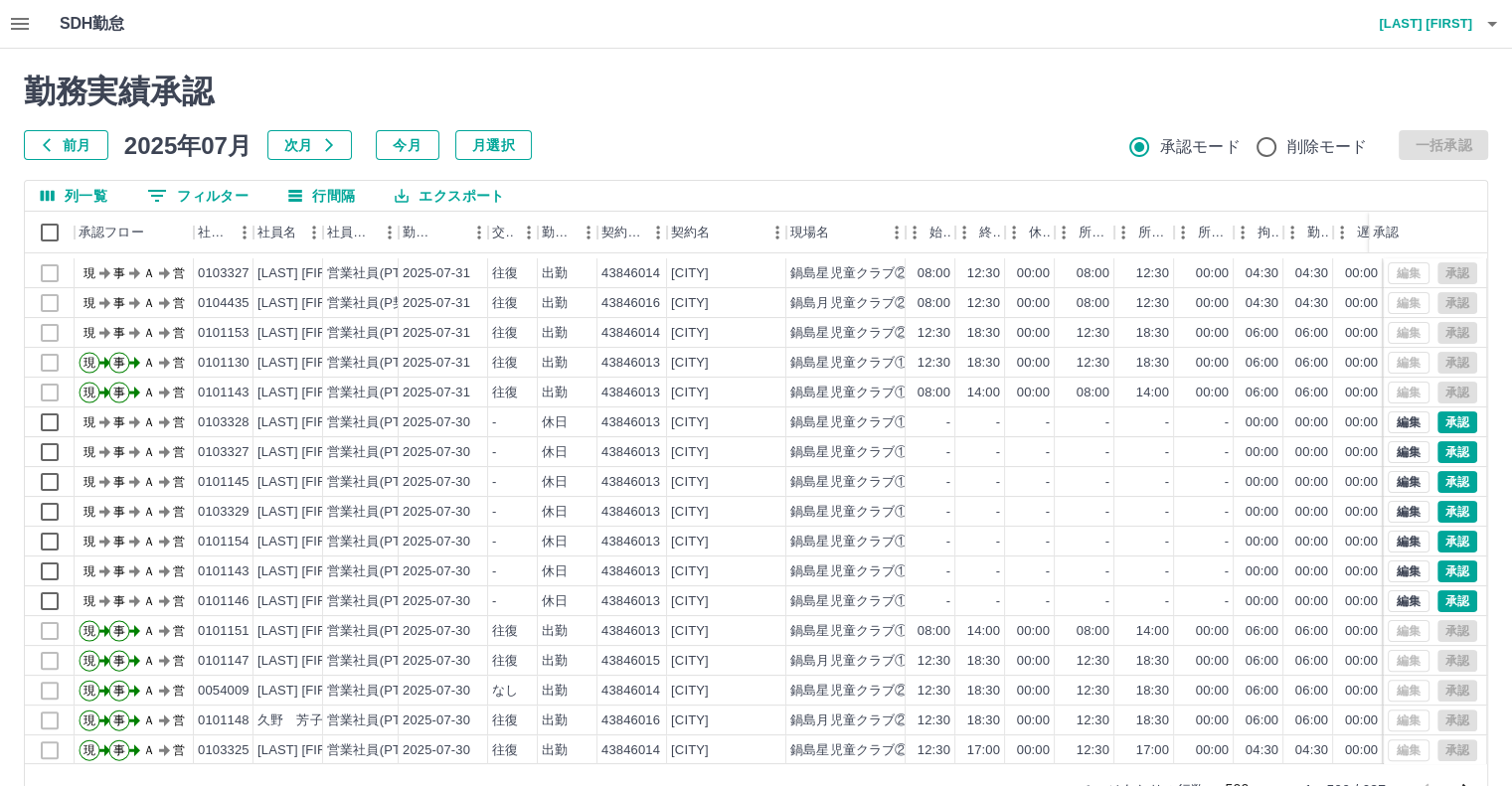 scroll, scrollTop: 497, scrollLeft: 0, axis: vertical 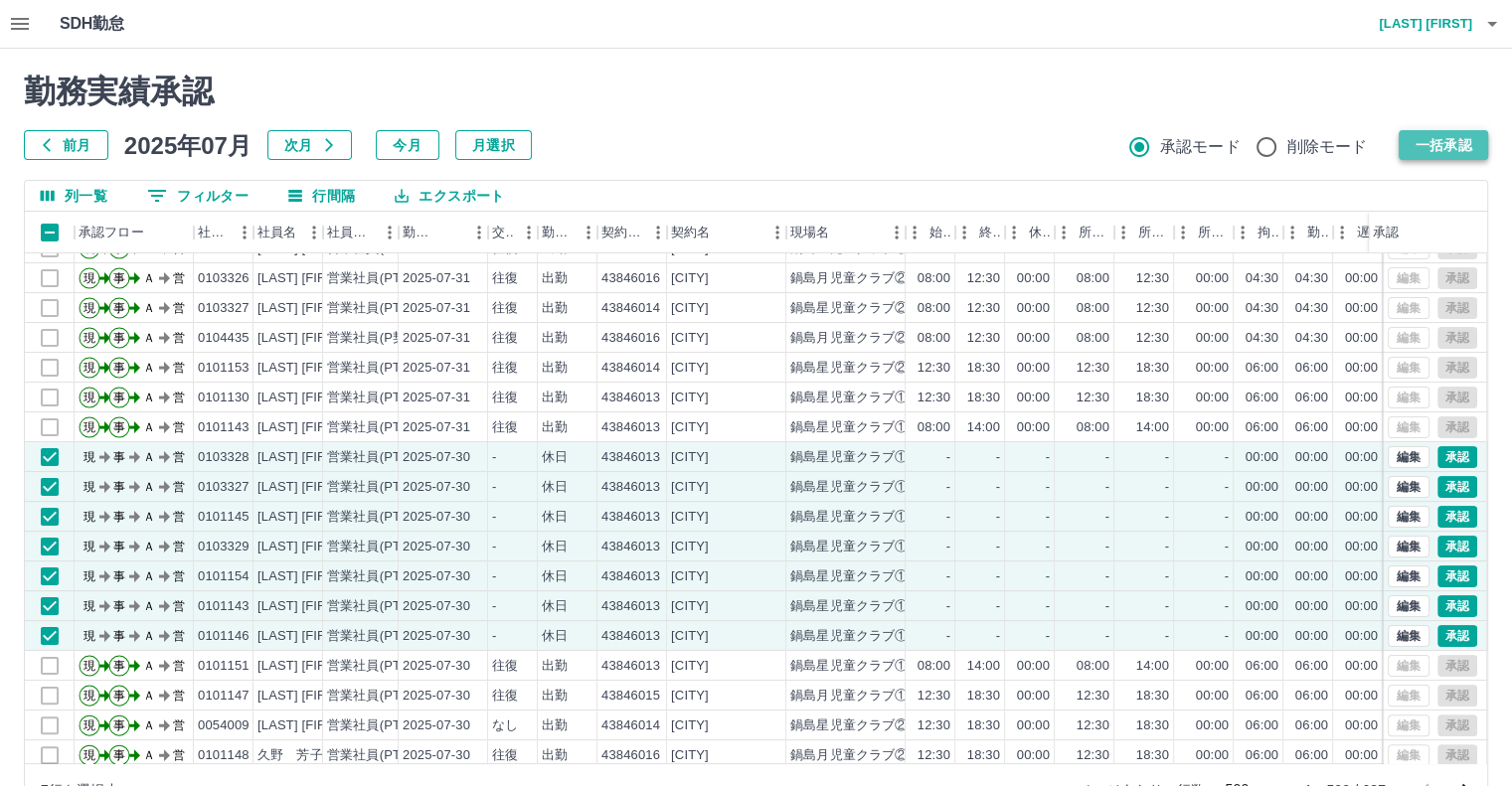 click on "一括承認" at bounding box center [1443, 145] 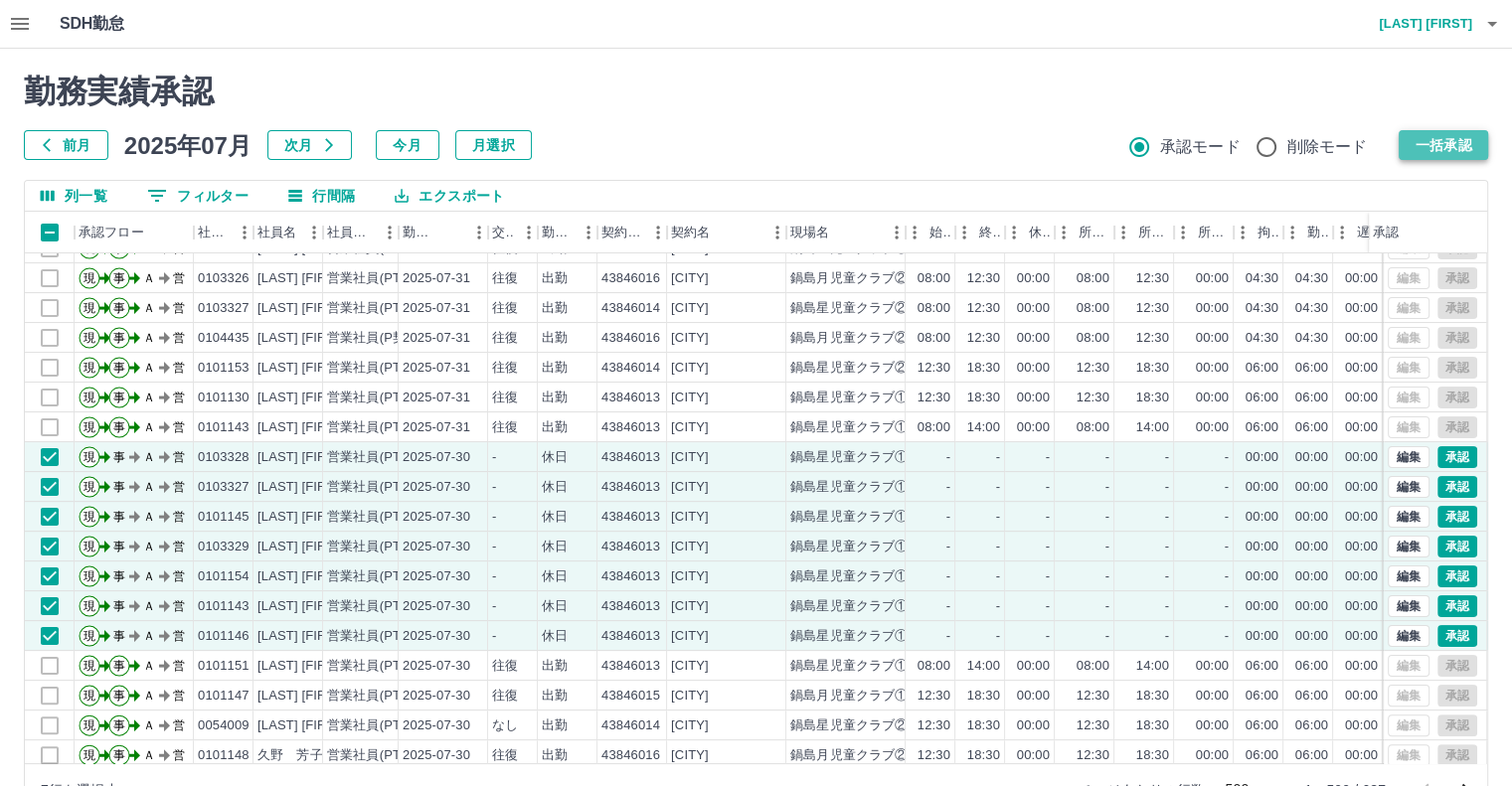 click on "一括承認" at bounding box center (1443, 145) 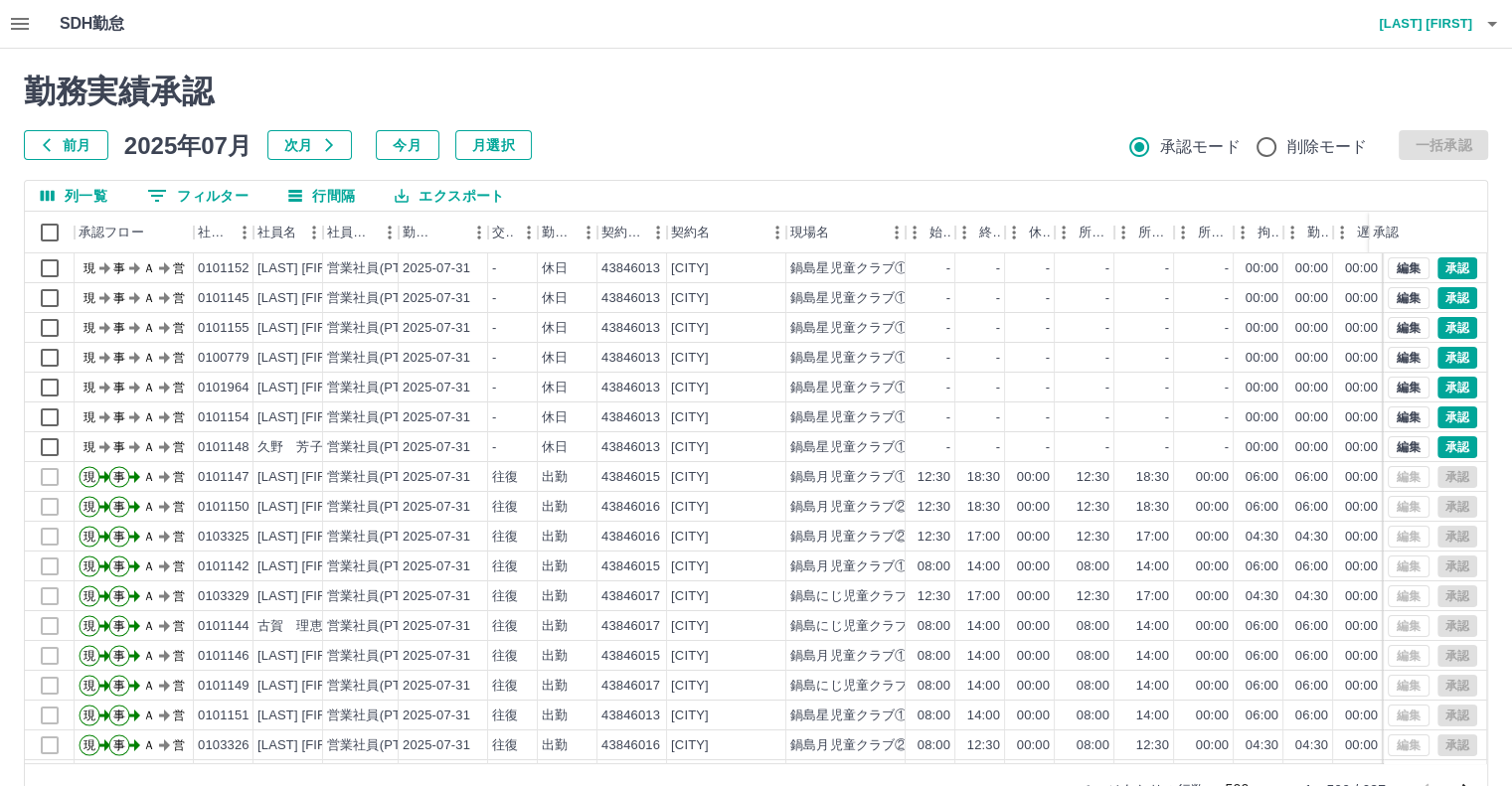 scroll, scrollTop: 0, scrollLeft: 0, axis: both 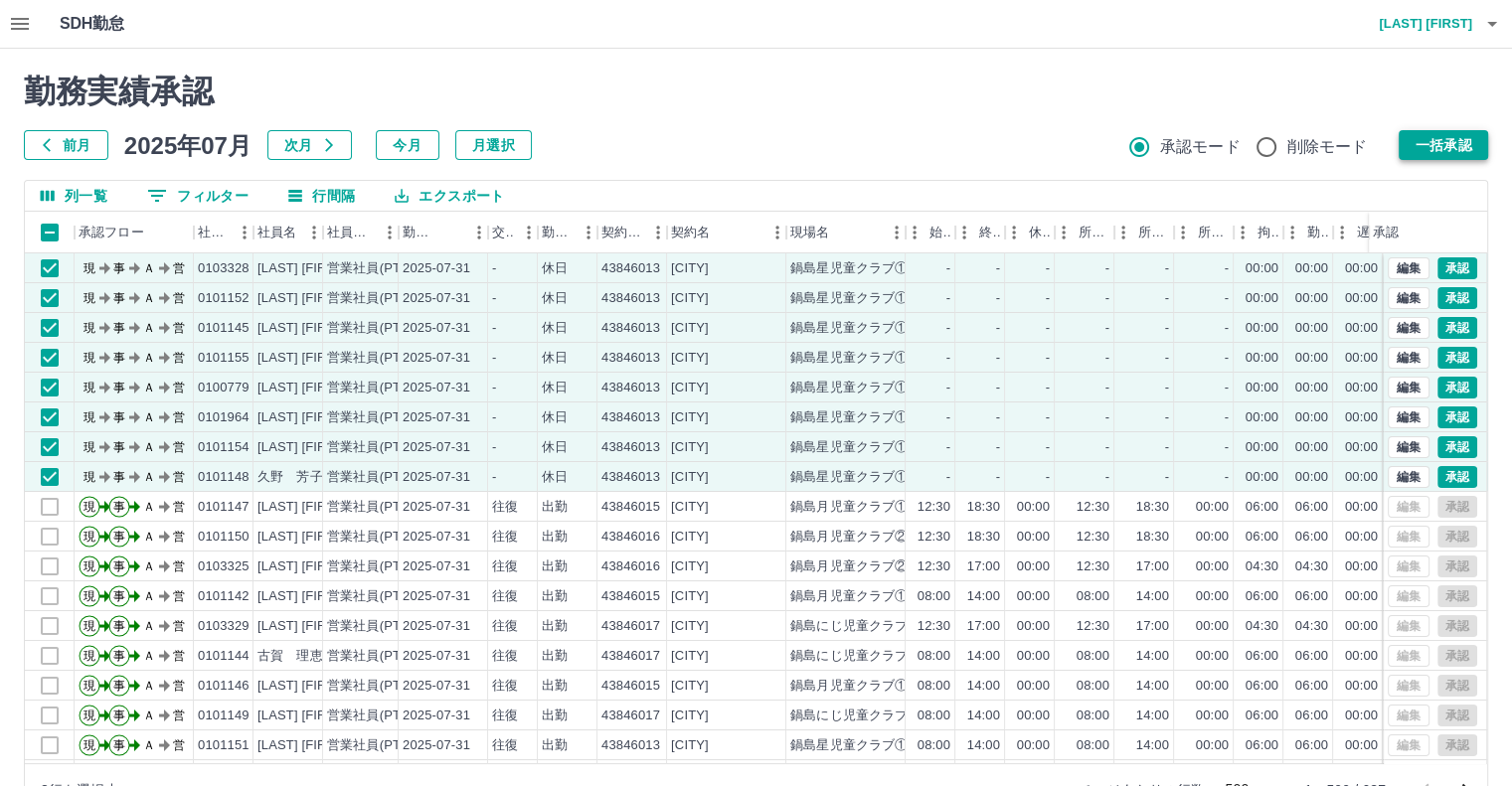 click on "一括承認" at bounding box center [1443, 145] 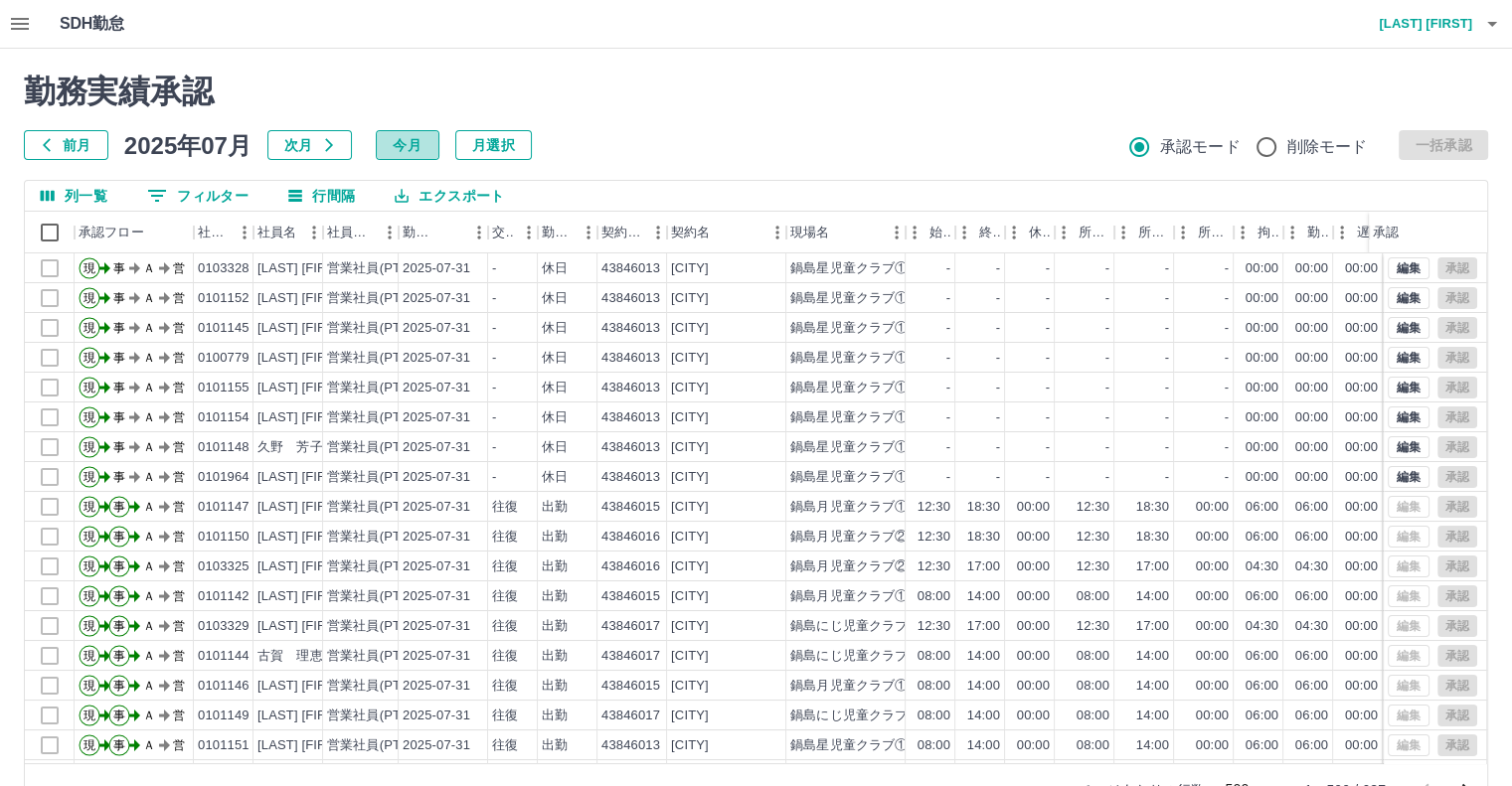 click on "今月" at bounding box center [408, 145] 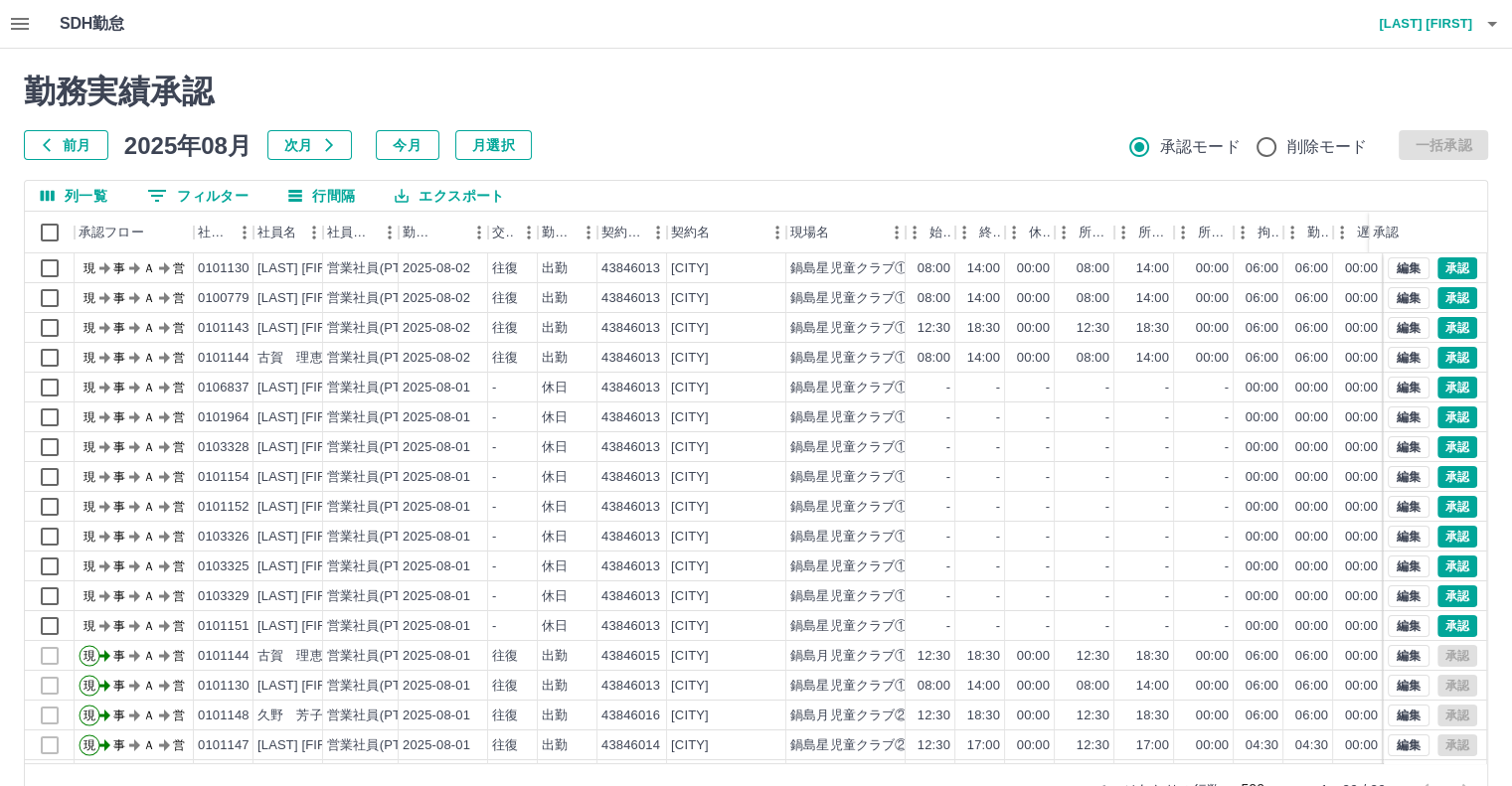 scroll, scrollTop: 0, scrollLeft: 0, axis: both 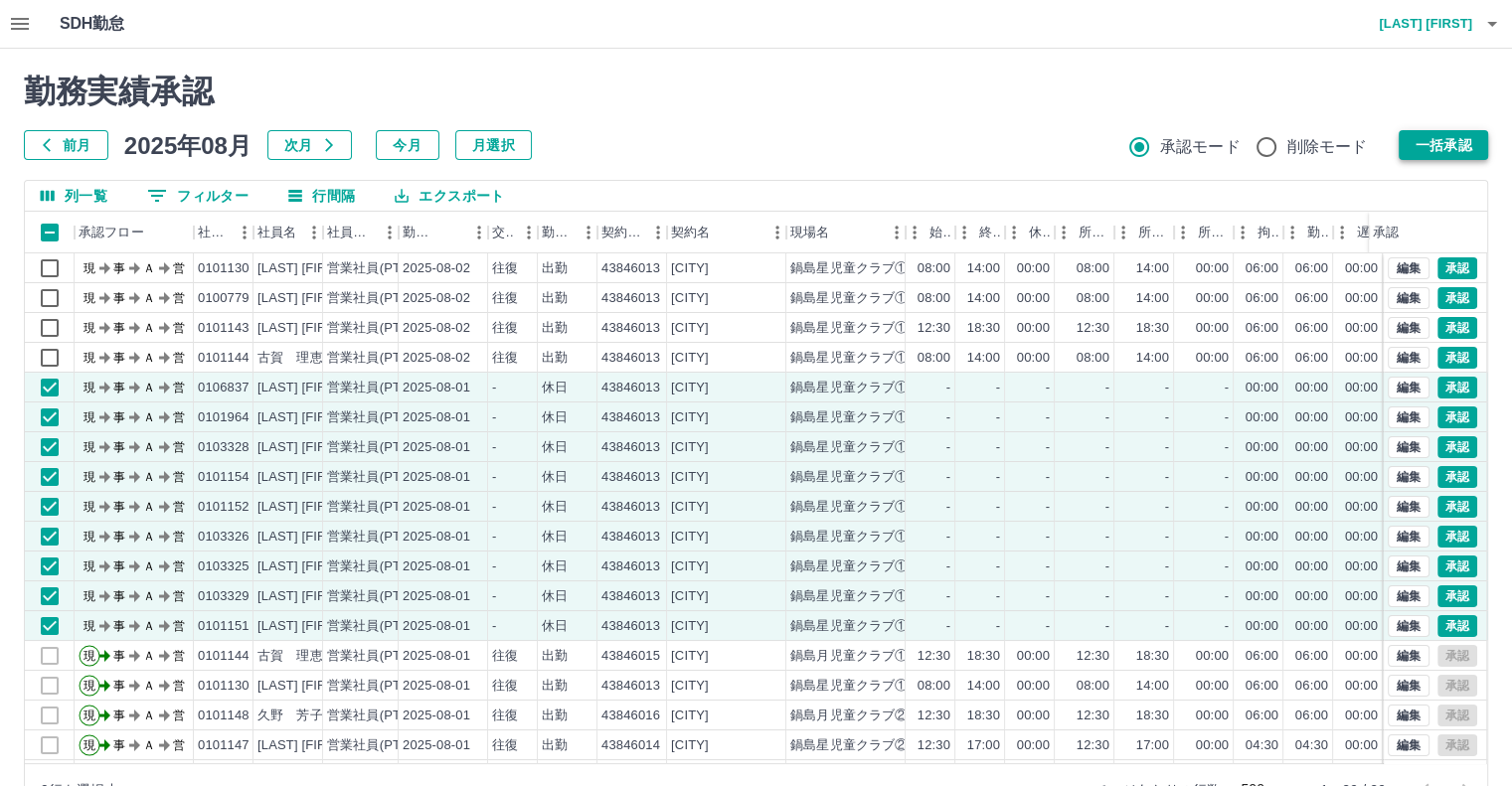 click on "一括承認" at bounding box center [1443, 145] 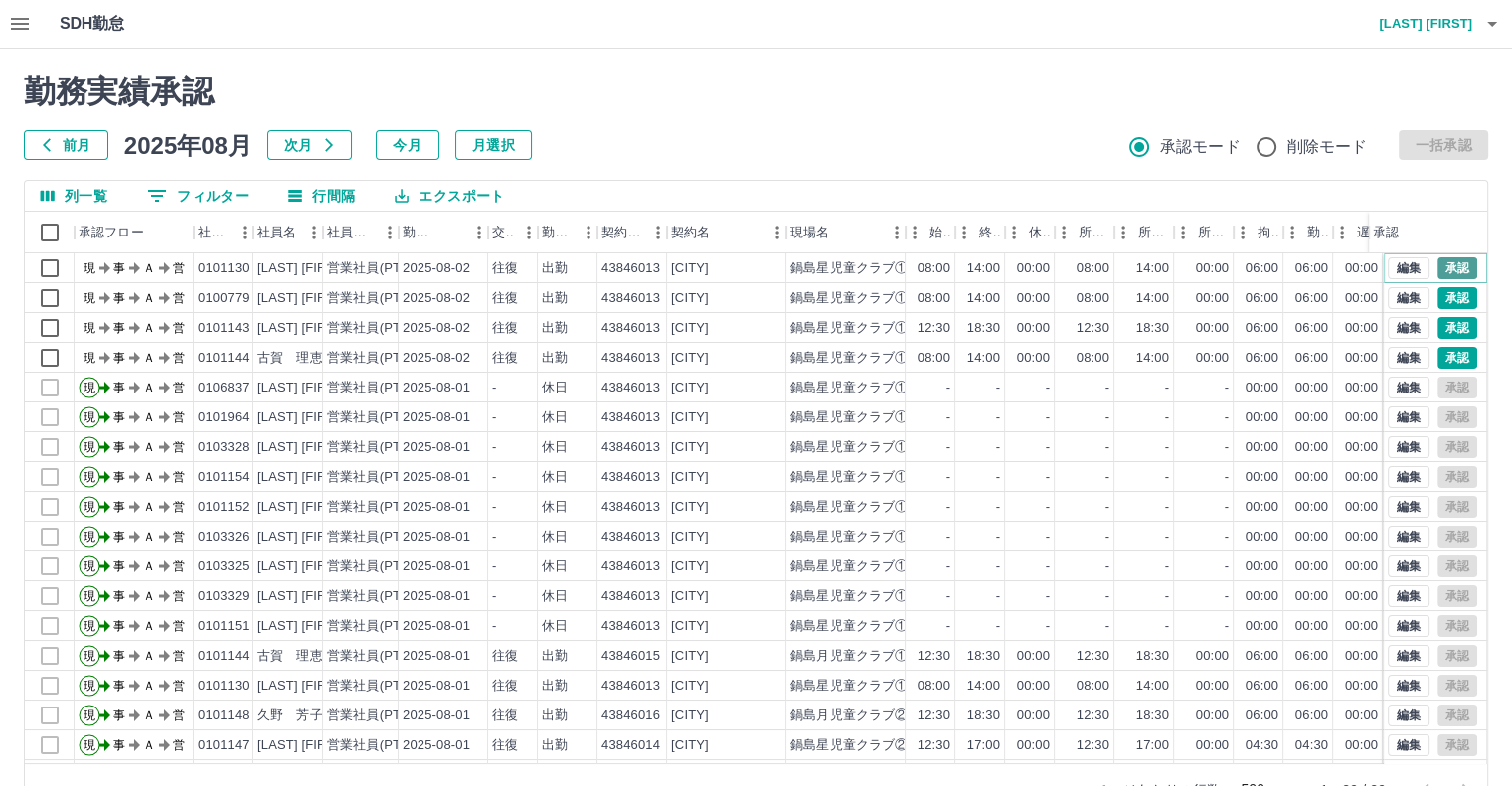 click on "承認" at bounding box center [1457, 268] 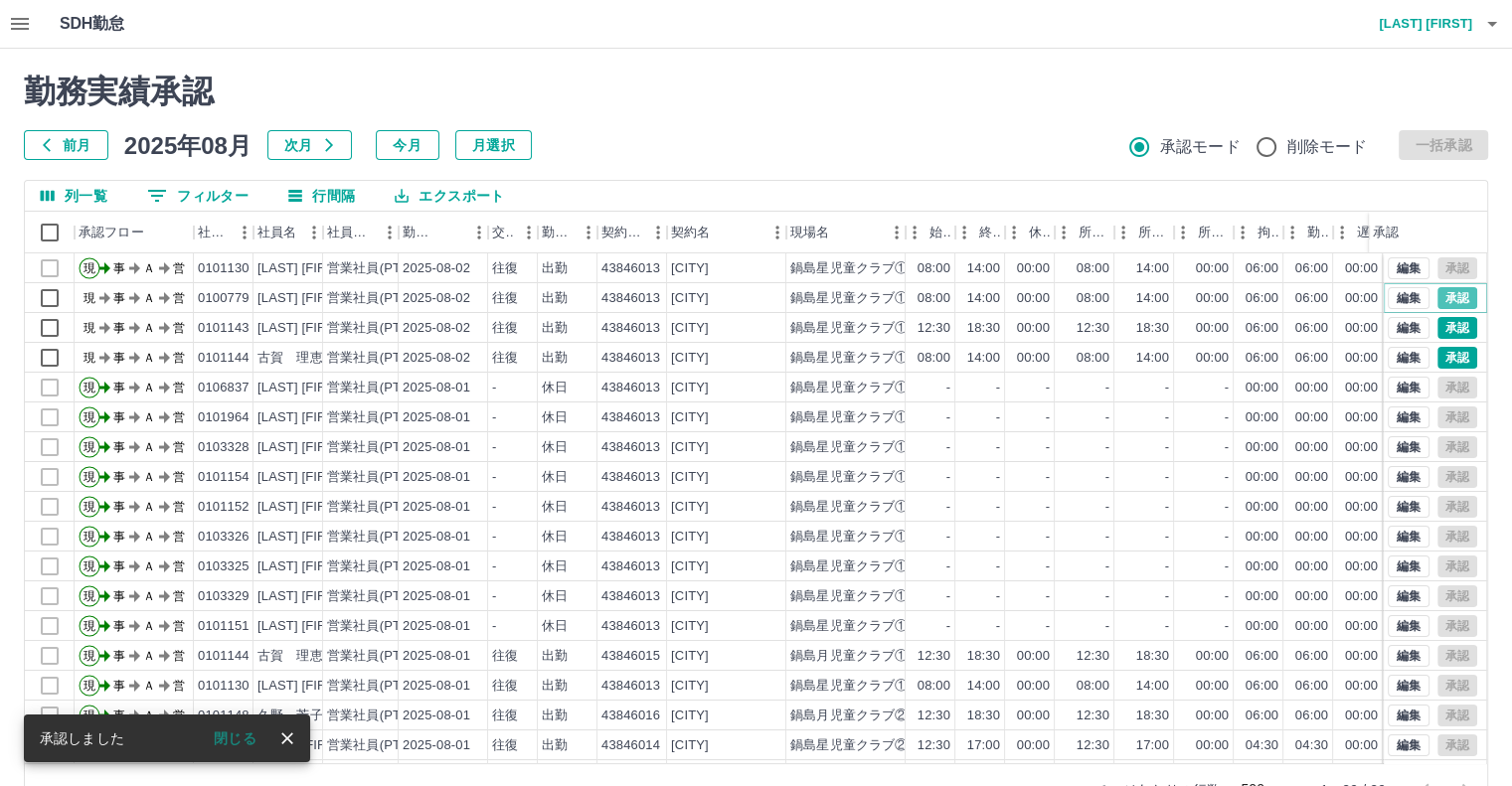 click on "承認" at bounding box center (1457, 298) 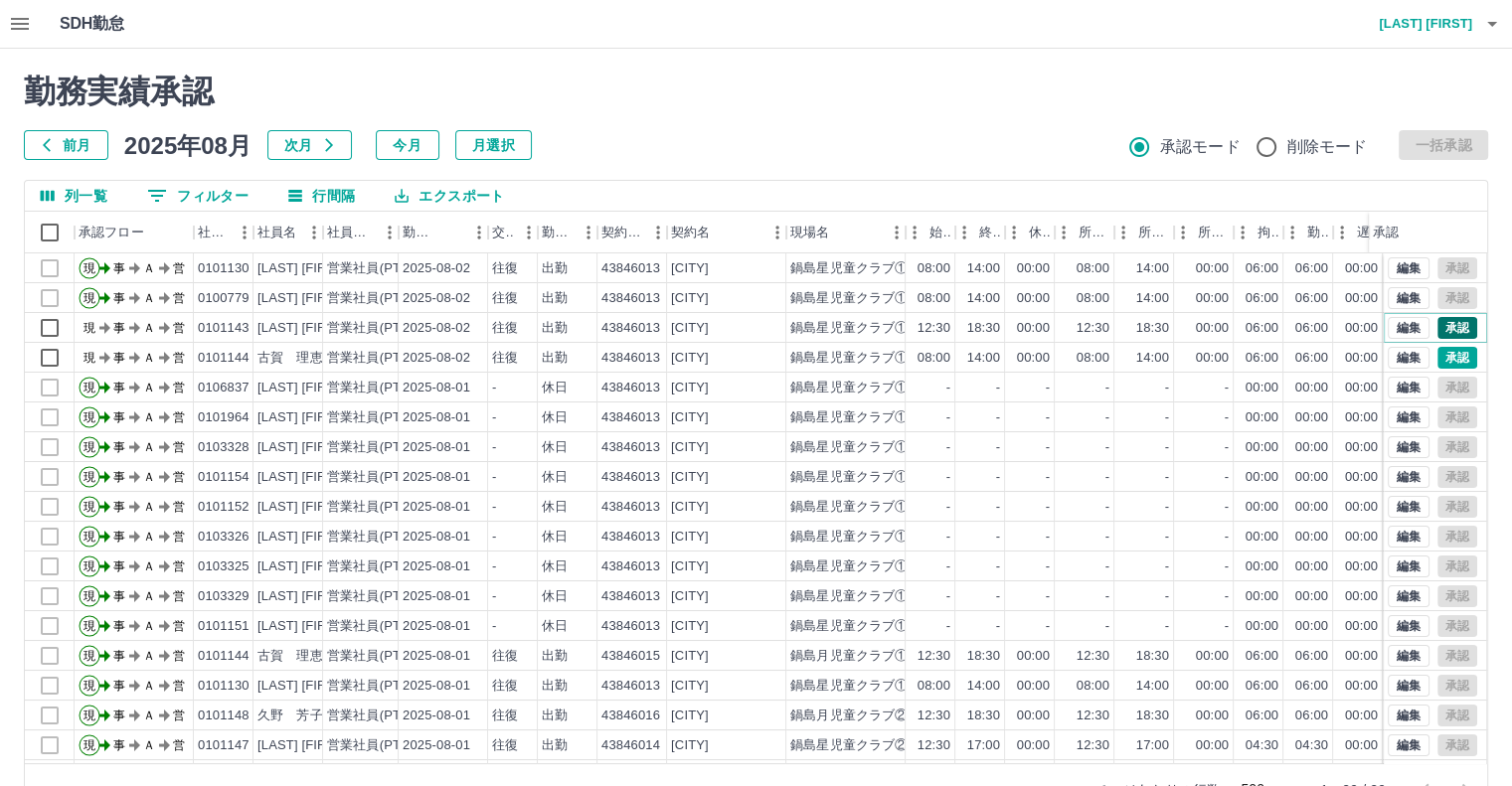 click on "承認" at bounding box center [1457, 328] 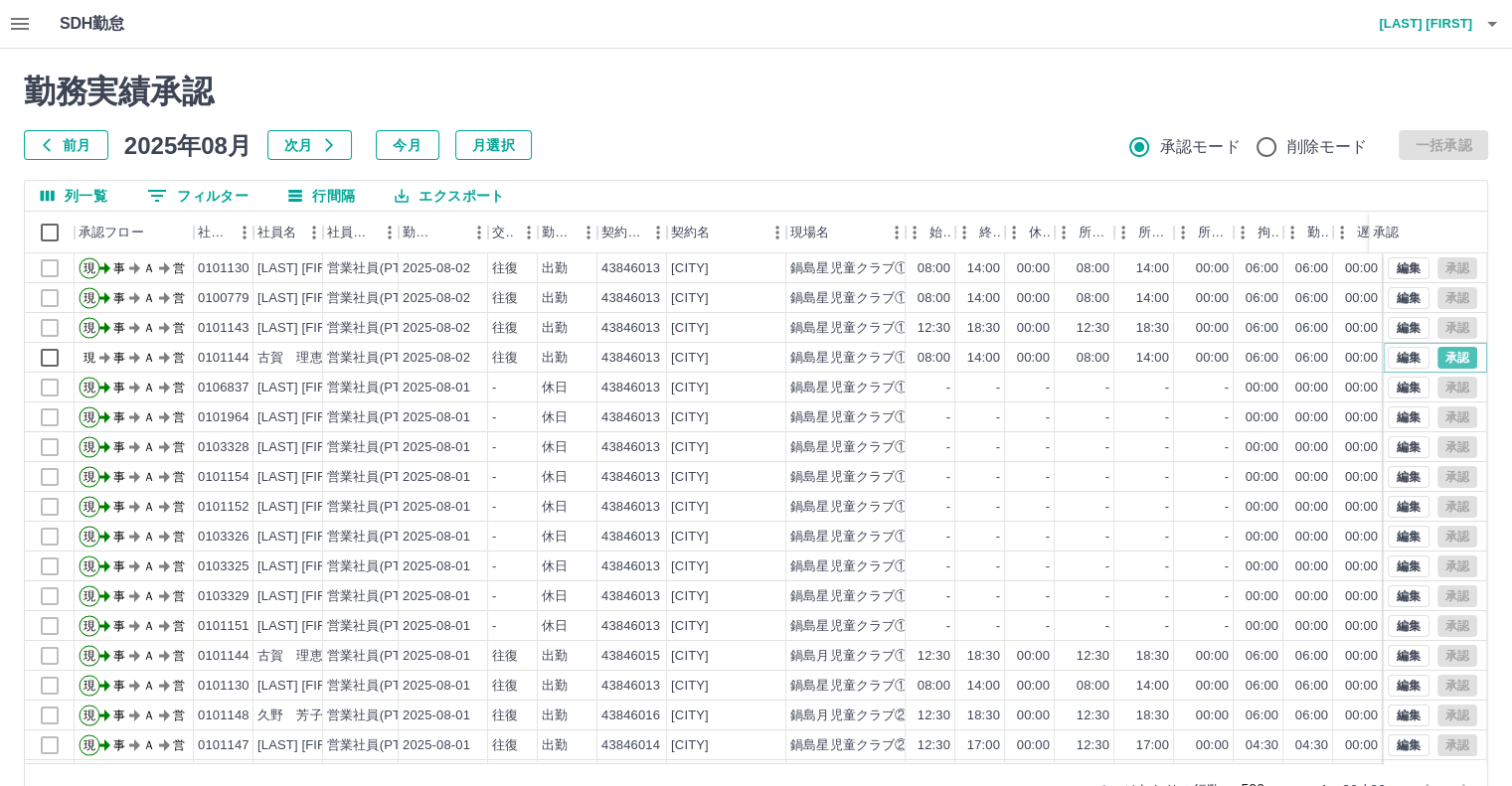 click on "承認" at bounding box center [1457, 358] 